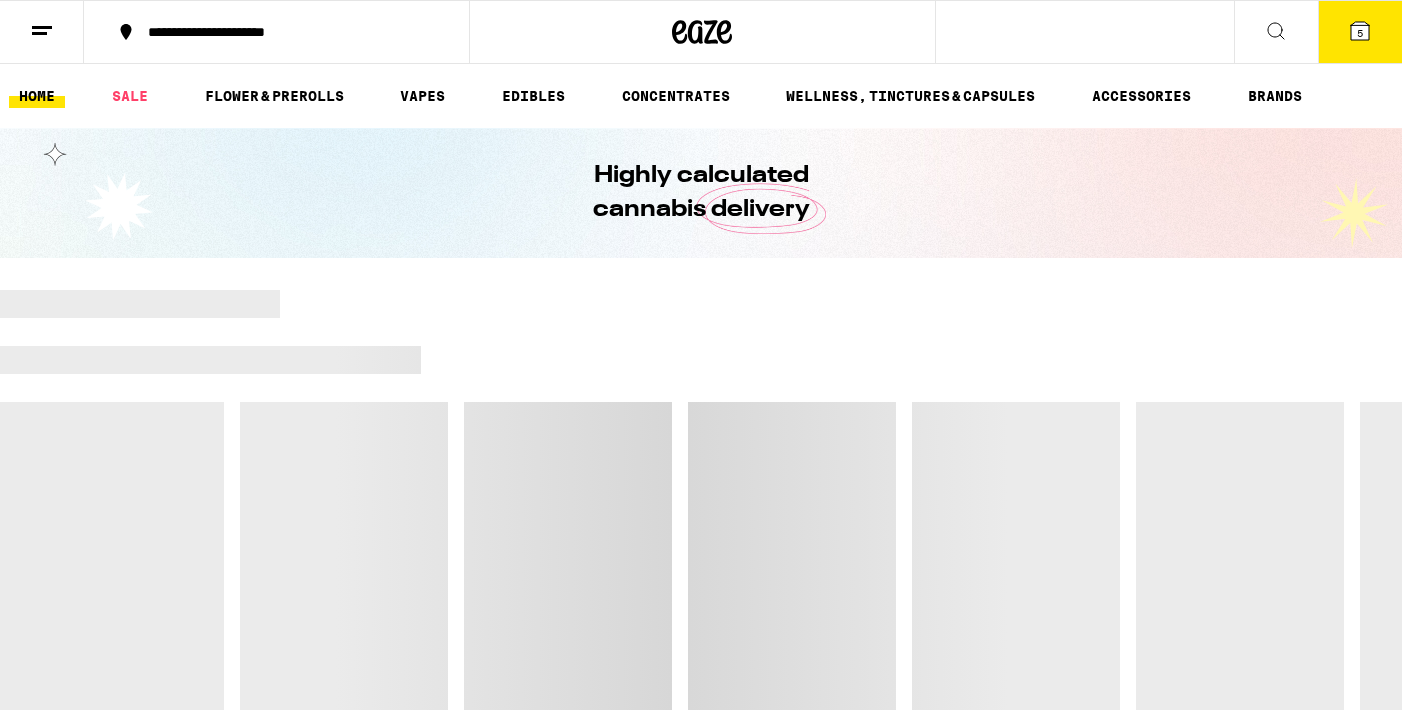 scroll, scrollTop: 0, scrollLeft: 0, axis: both 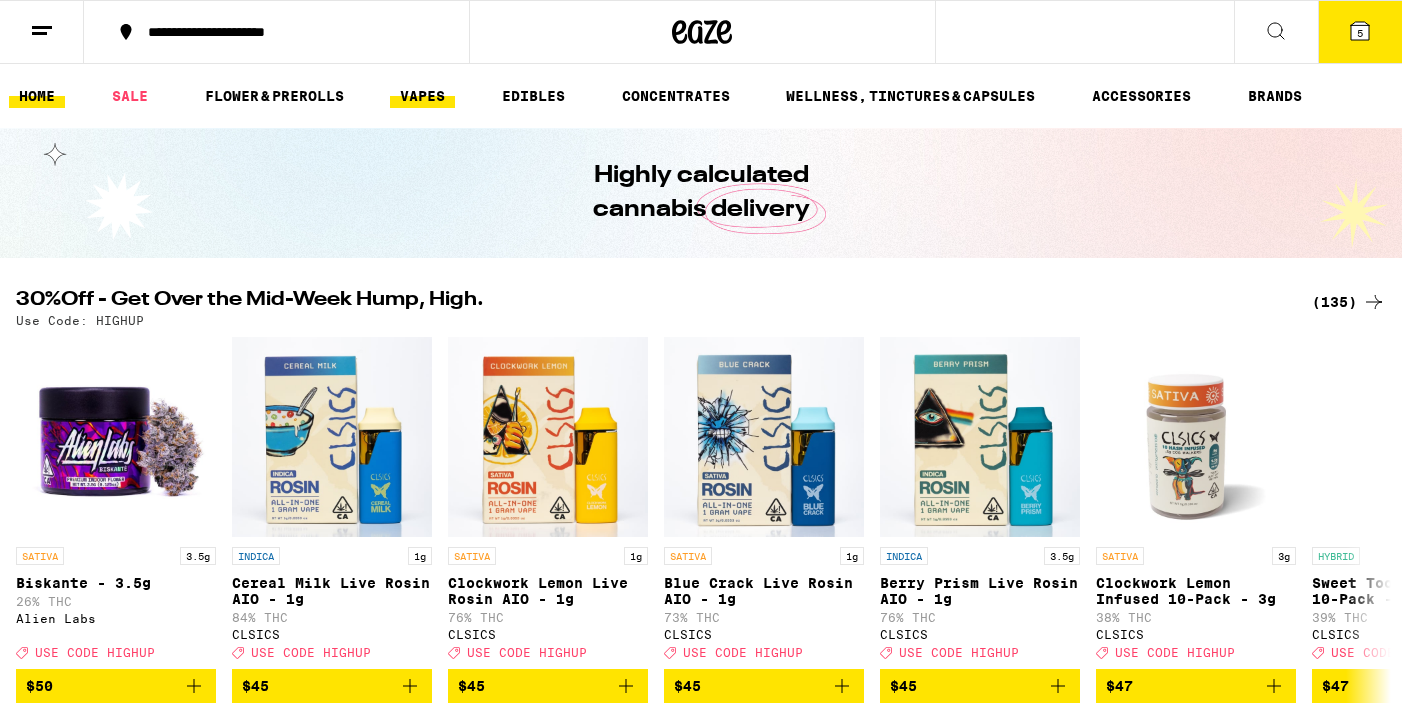 click on "VAPES" at bounding box center [422, 96] 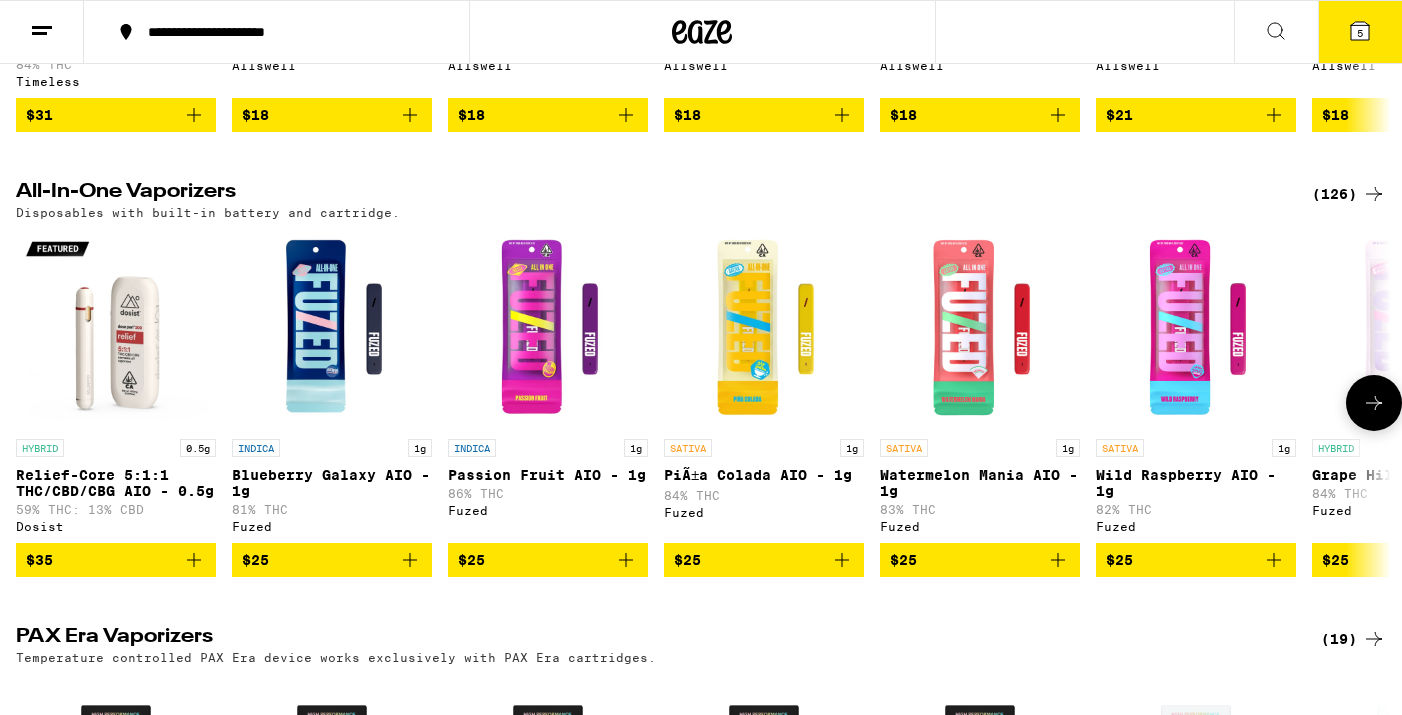 scroll, scrollTop: 544, scrollLeft: 0, axis: vertical 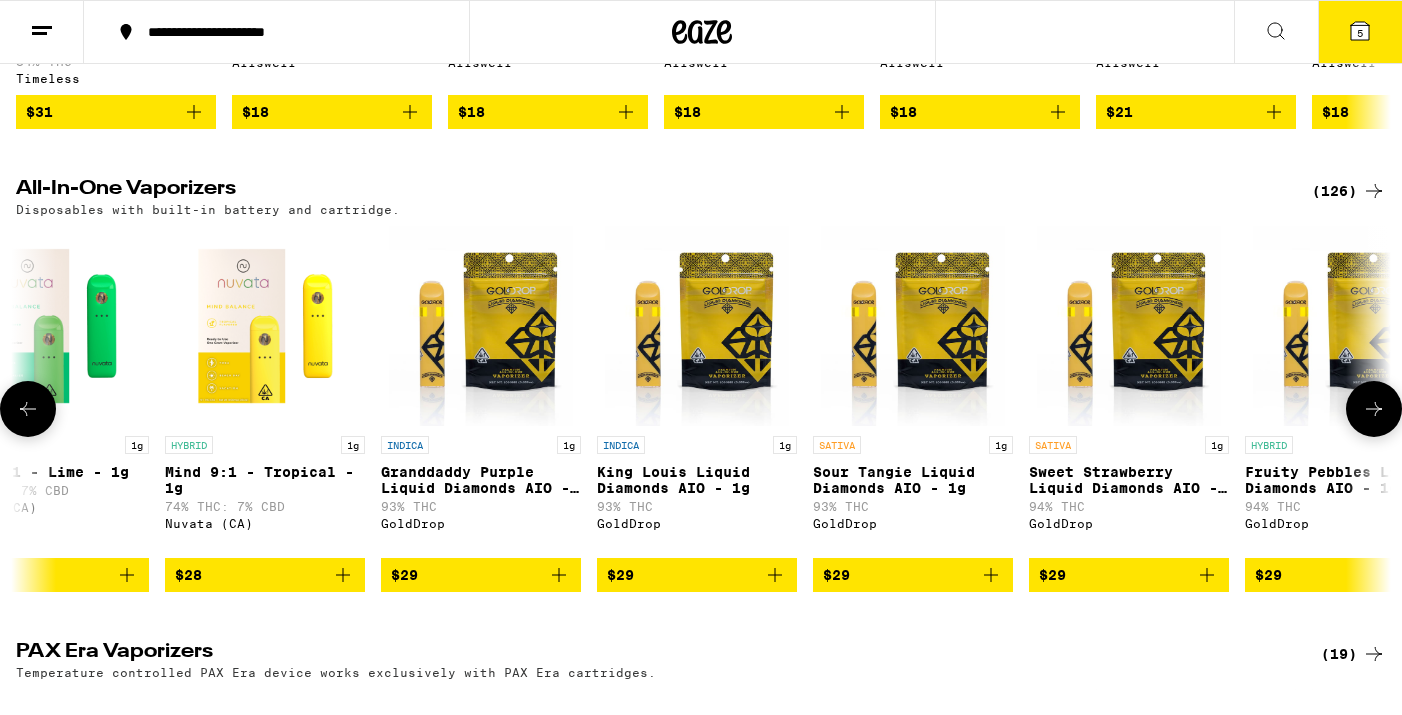 click on "HYBRID 0.5g Relief-Core 5:1:1 THC/CBD/CBG AIO - 0.5g 59% THC: 13% CBD Dosist $35 INDICA 1g Blueberry Galaxy AIO - 1g 81% THC Fuzed $25 INDICA 1g Passion Fruit AIO - 1g 86% THC Fuzed $25 SATIVA 1g PiÃ±a Colada AIO - 1g 84% THC Fuzed $25 SATIVA 1g Watermelon Mania AIO - 1g 83% THC Fuzed $25 SATIVA 1g Wild Raspberry AIO - 1g 82% THC Fuzed $25 HYBRID 1g Grape Hill AIO - 1g 84% THC Fuzed $25 HYBRID 1g Strawberry Blonde AIO - 1g 86% THC Fuzed $25 INDICA 1g Liquid Loud: Krunch Berries AIO - 1g 73% THC: 1% CBD GoldDrop $25 INDICA 1g Body 9:1 - Blueberry - 1g 74% THC: 8% CBD Nuvata (CA) $28 INDICA 1g Body 9:1 - Wild Grape - 1g 69% THC: 7% CBD Nuvata (CA) $28 SATIVA 1g Mind 9:1 - Strawberry - 1g 72% THC: 8% CBD Nuvata (CA) $28 SATIVA 1g Mind 9:1 - Tangerine - 1g 67% THC: 7% CBD Nuvata (CA) $28 HYBRID 1g Body 9:1 - Lime - 1g 70% THC: 7% CBD Nuvata (CA) $28 HYBRID 1g Mind 9:1 - Tropical - 1g 74% THC: 7% CBD Nuvata (CA) $28 INDICA 1g Granddaddy Purple Liquid Diamonds AIO - 1g 93% THC GoldDrop $29 INDICA 1g 93% THC $29" at bounding box center (701, 409) 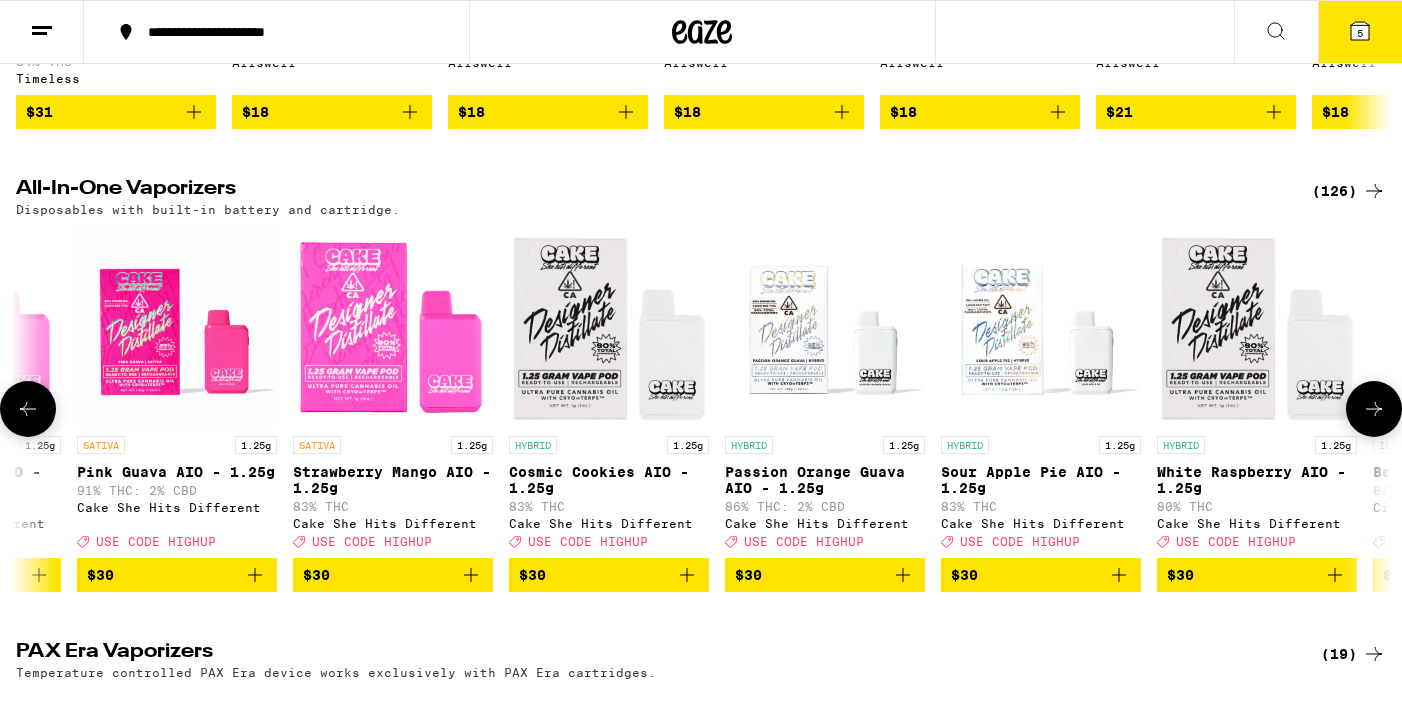 scroll, scrollTop: 0, scrollLeft: 5342, axis: horizontal 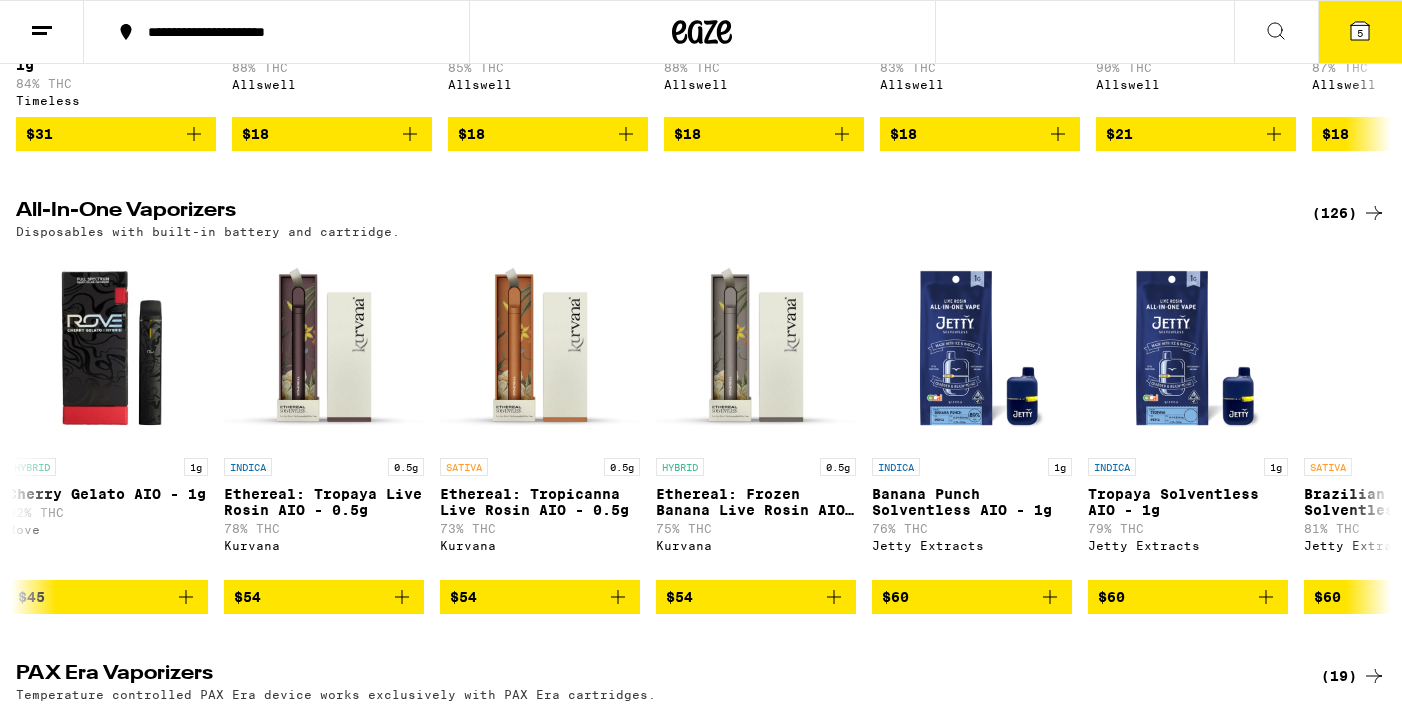 click on "(126)" at bounding box center [1349, 213] 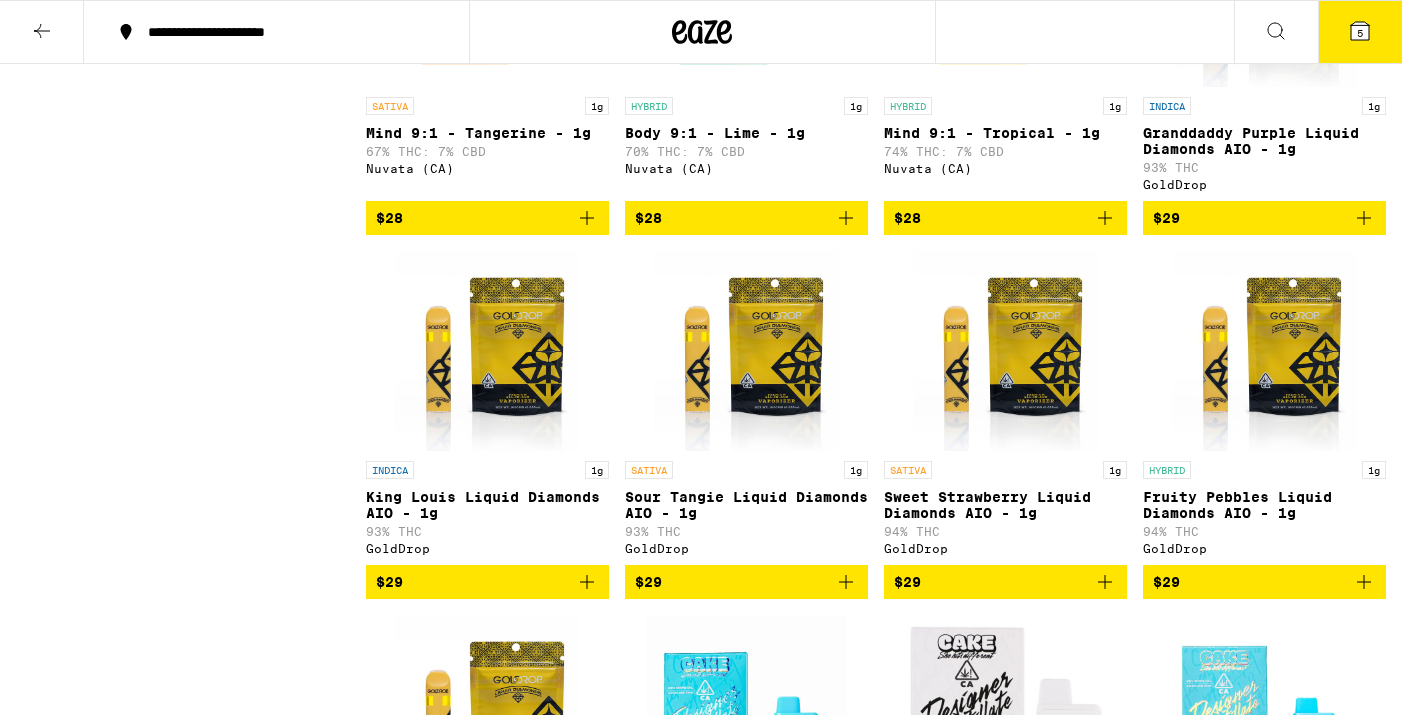 scroll, scrollTop: 1466, scrollLeft: 0, axis: vertical 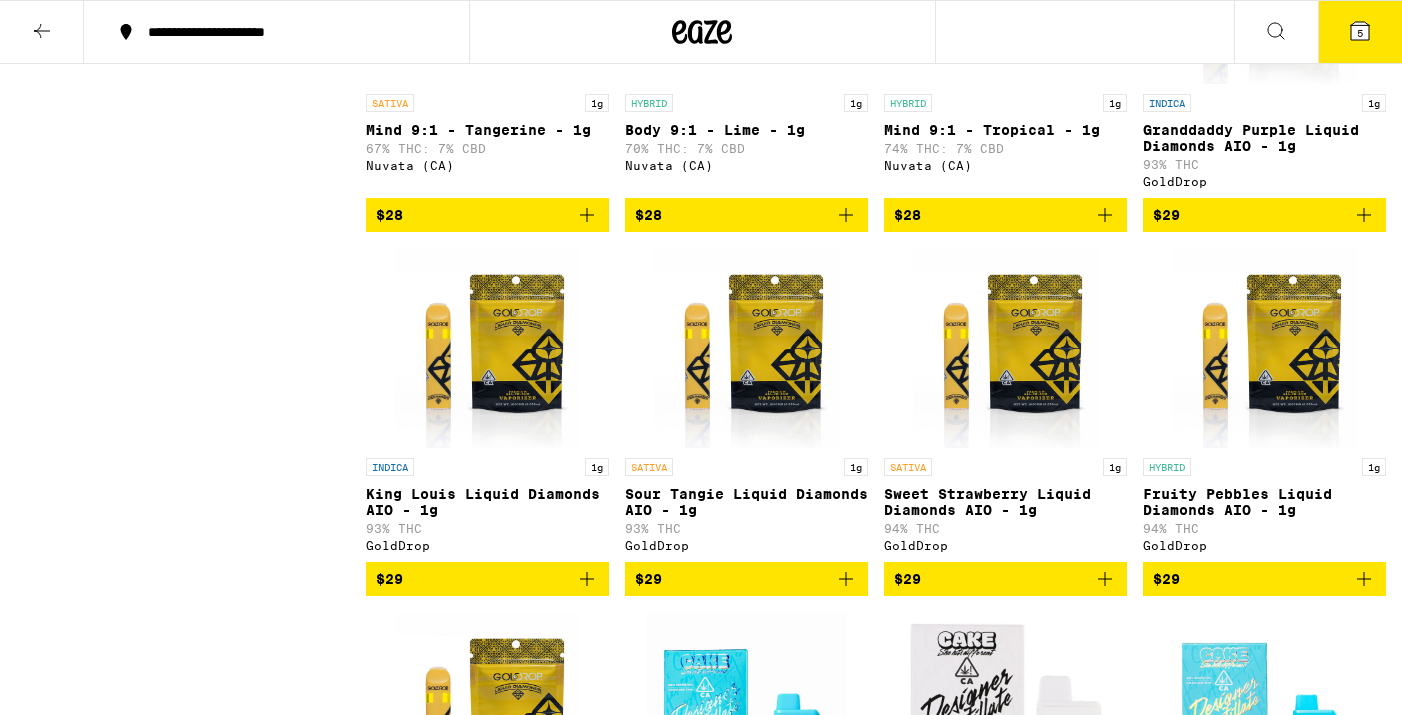 click at bounding box center (1264, 348) 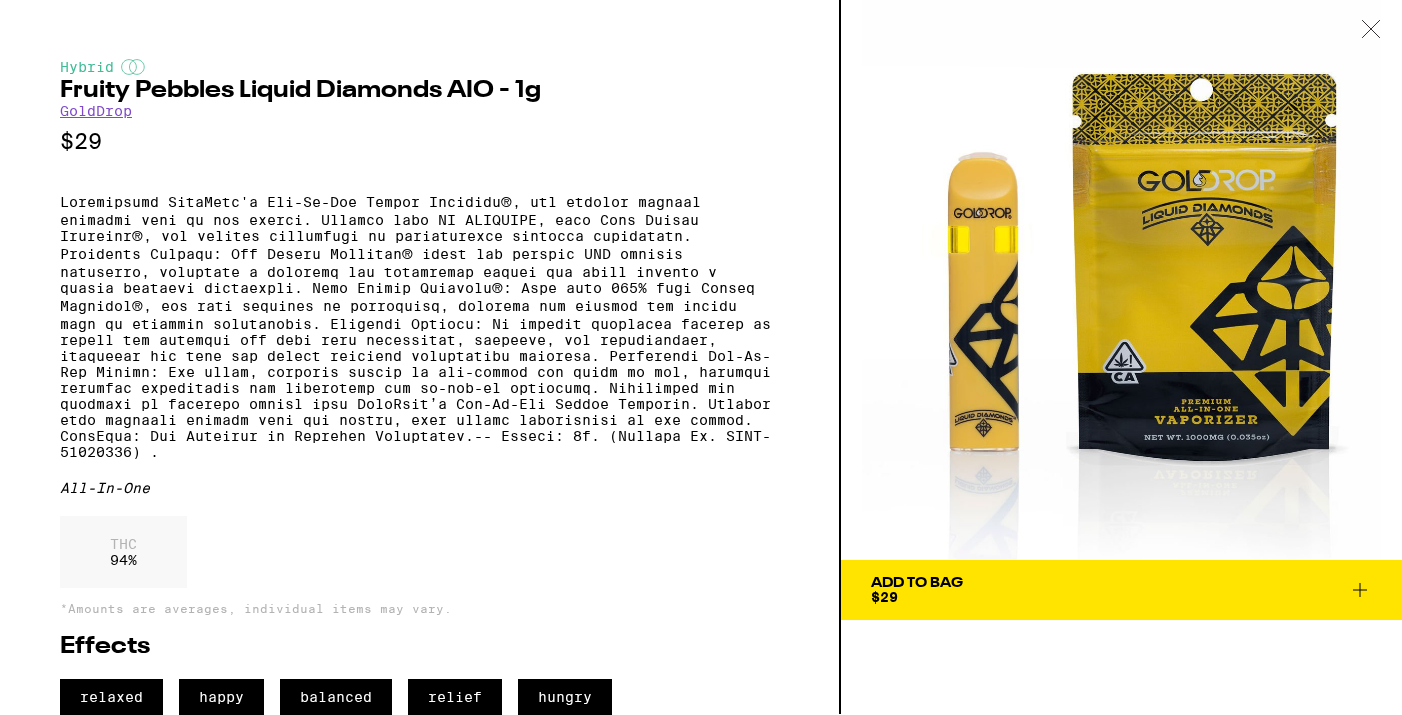 scroll, scrollTop: 0, scrollLeft: 0, axis: both 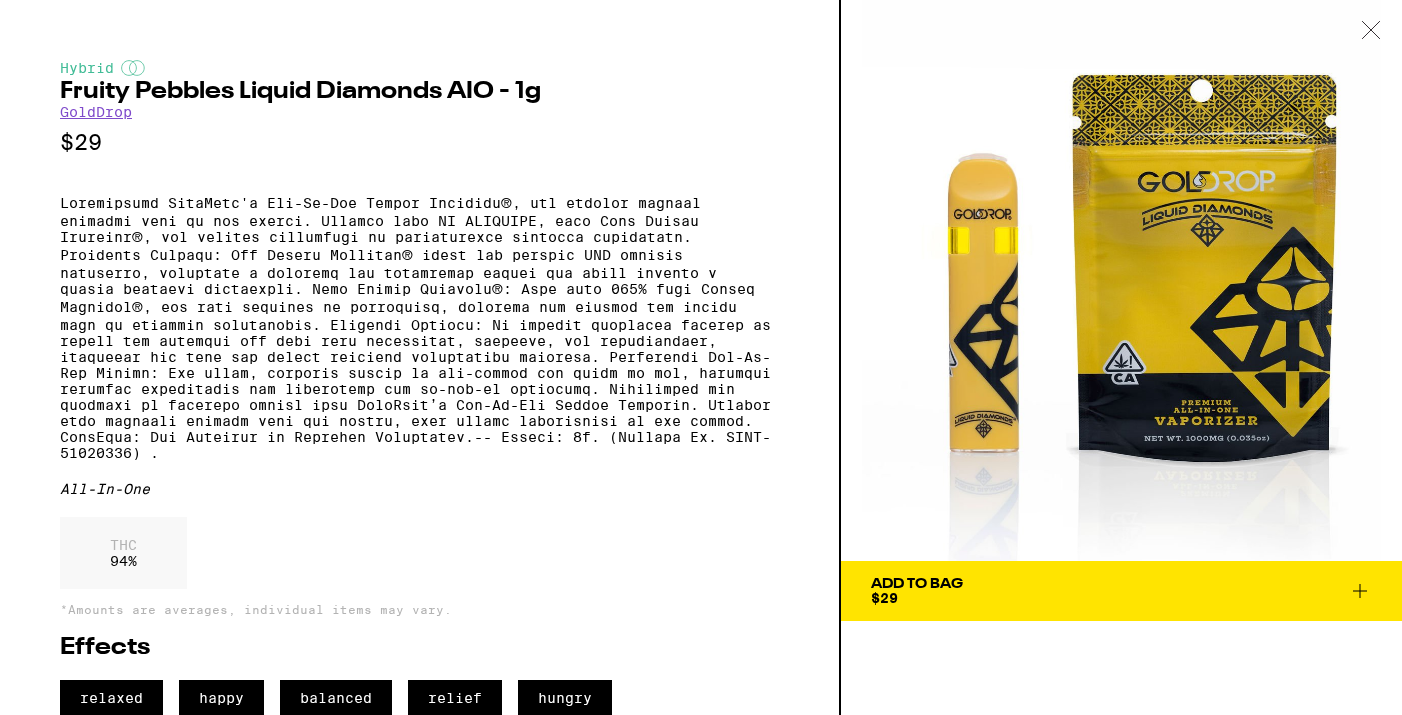 click 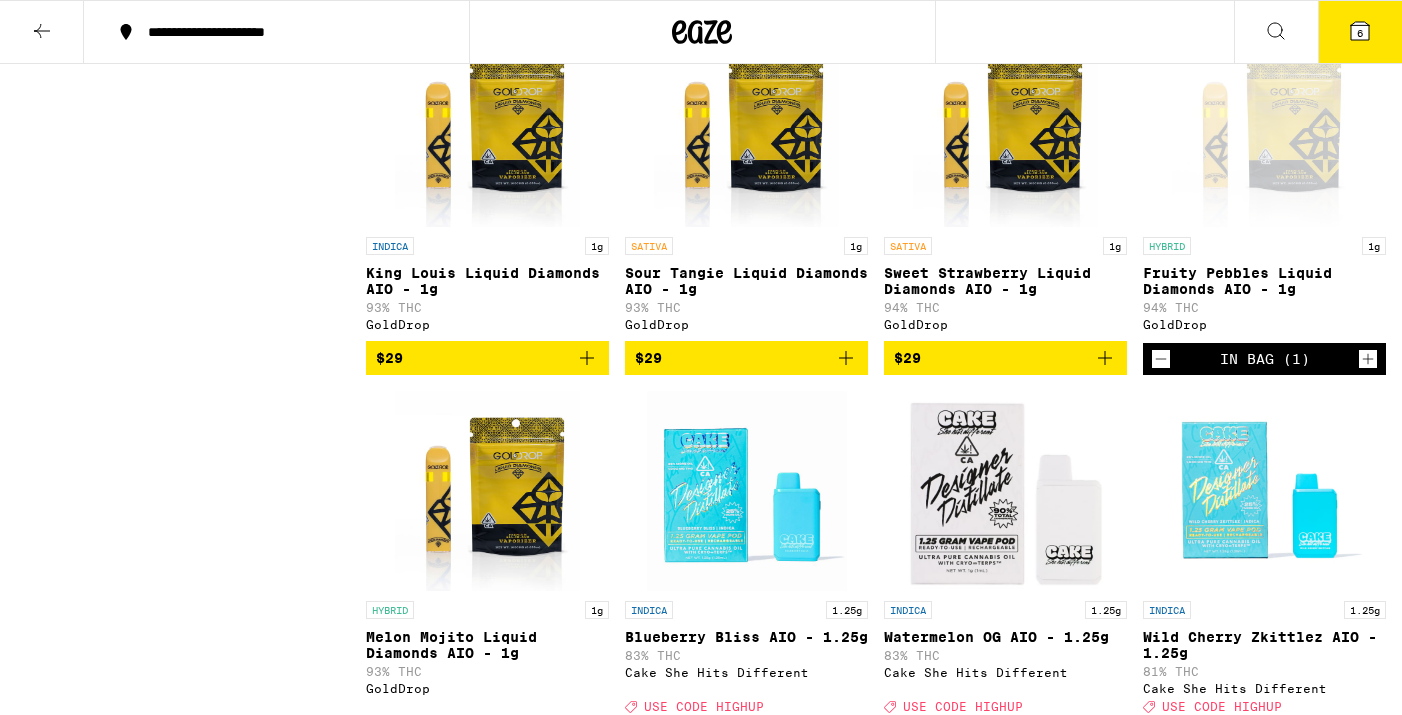 scroll, scrollTop: 1673, scrollLeft: 0, axis: vertical 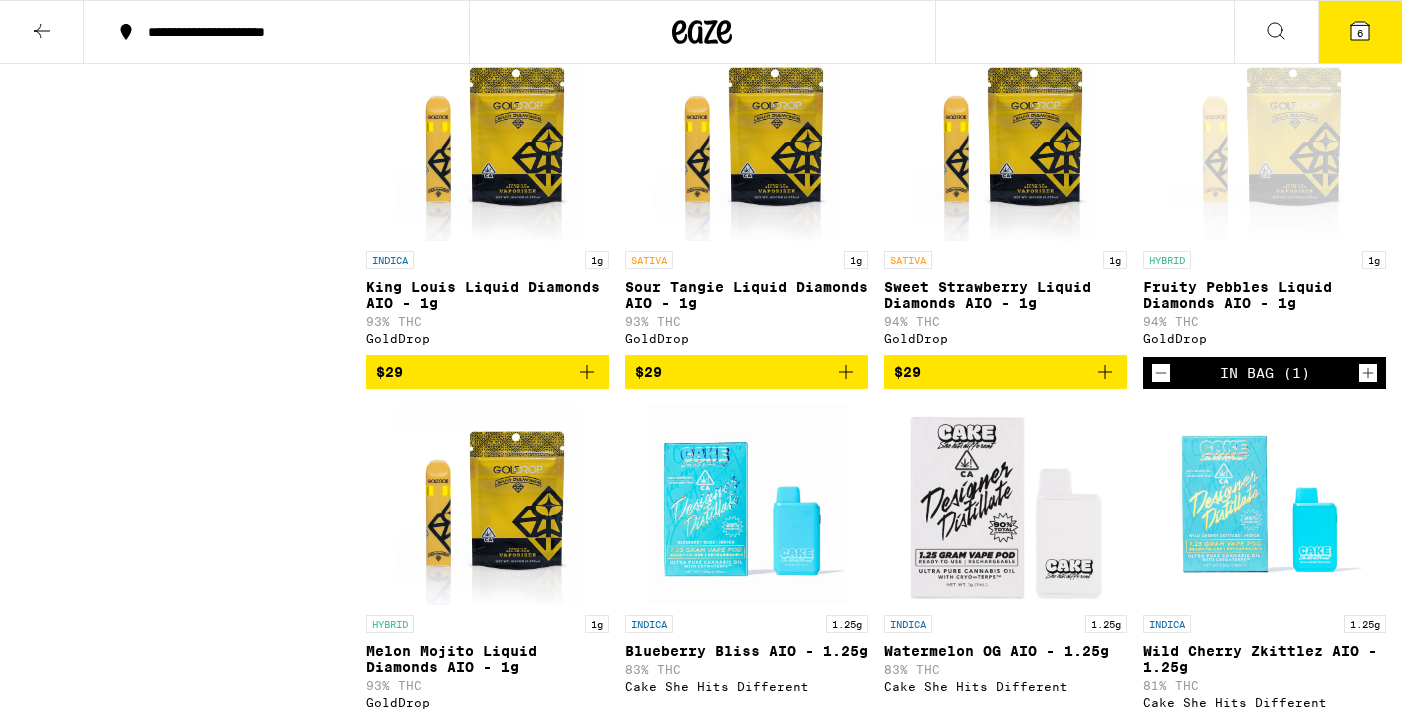 click on "$29" at bounding box center [1005, 372] 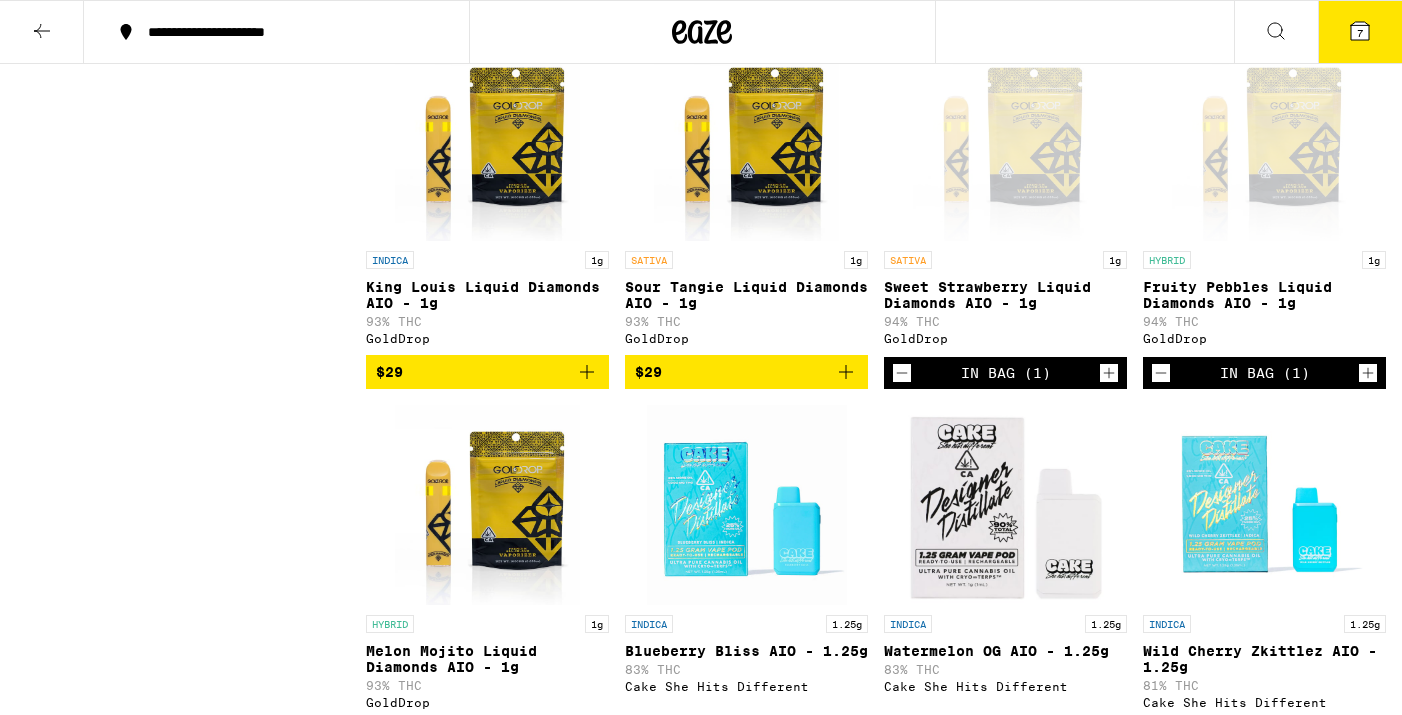click 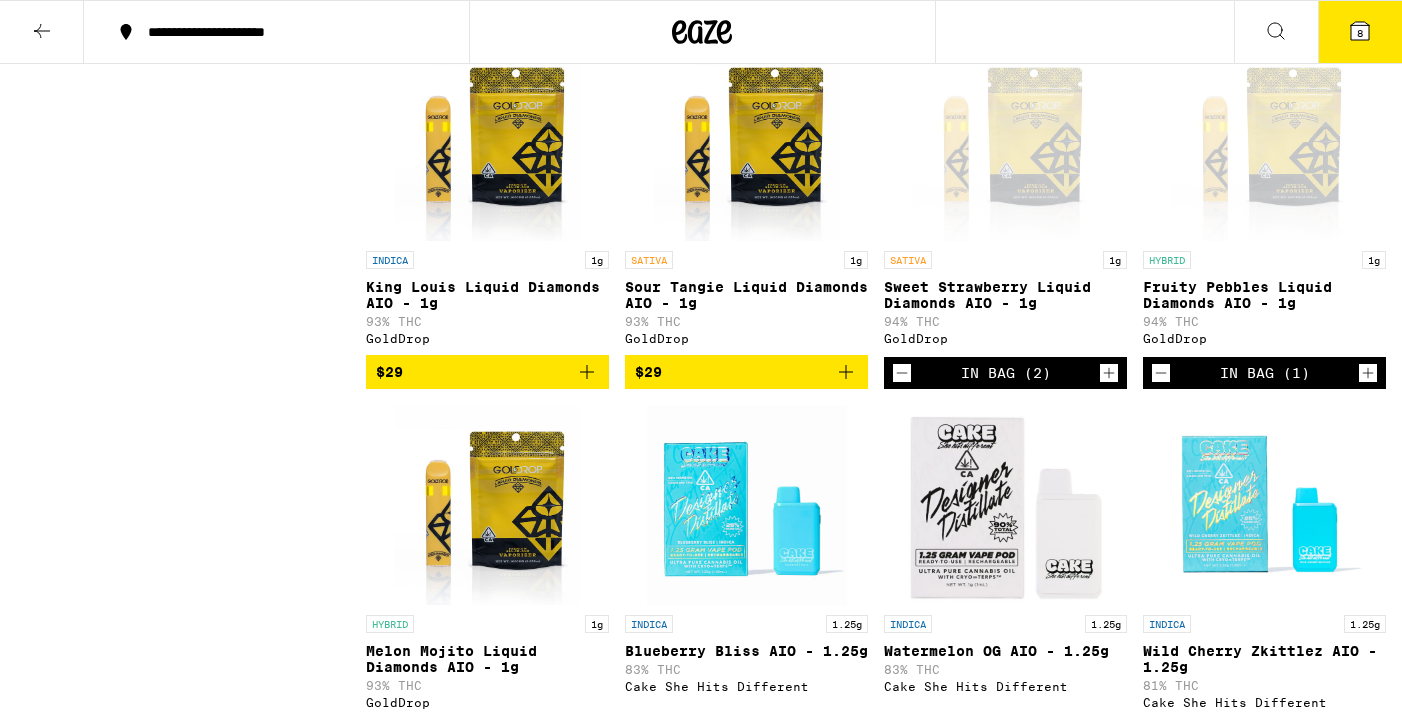 click 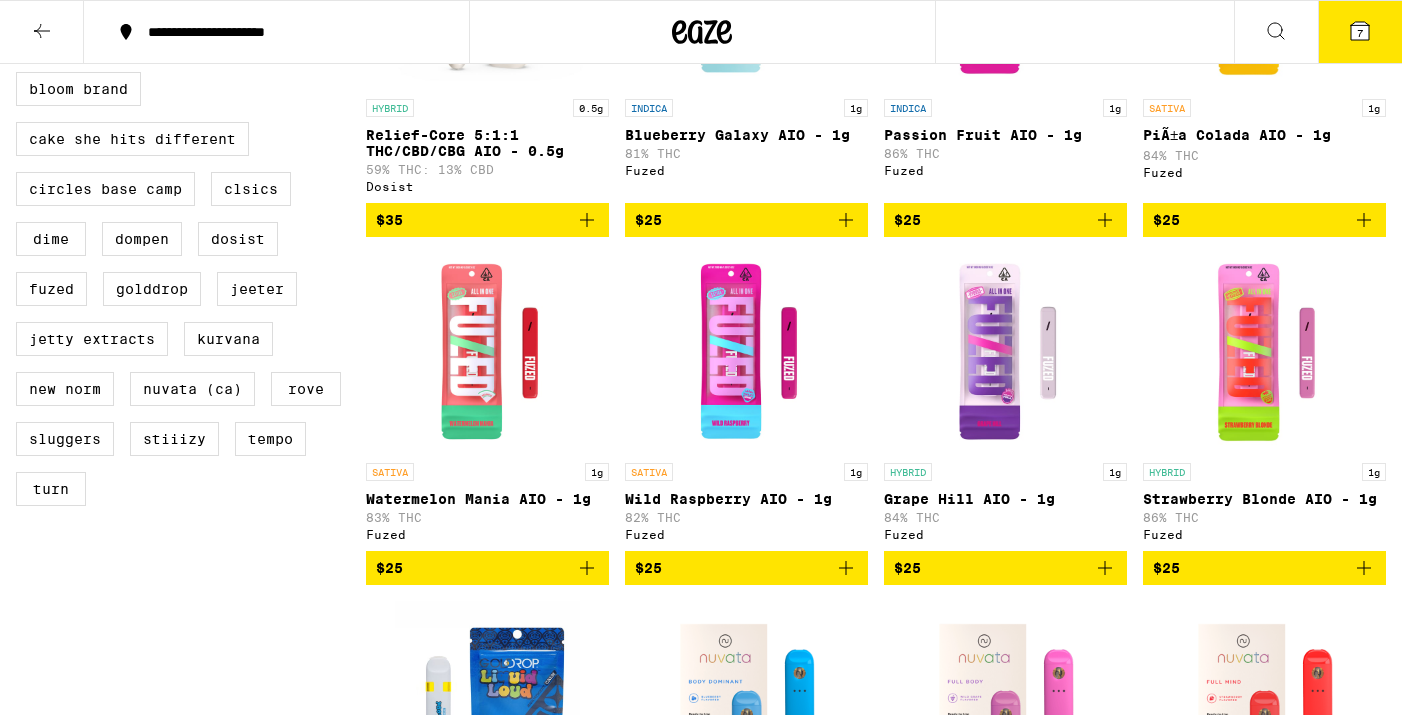 scroll, scrollTop: 381, scrollLeft: 0, axis: vertical 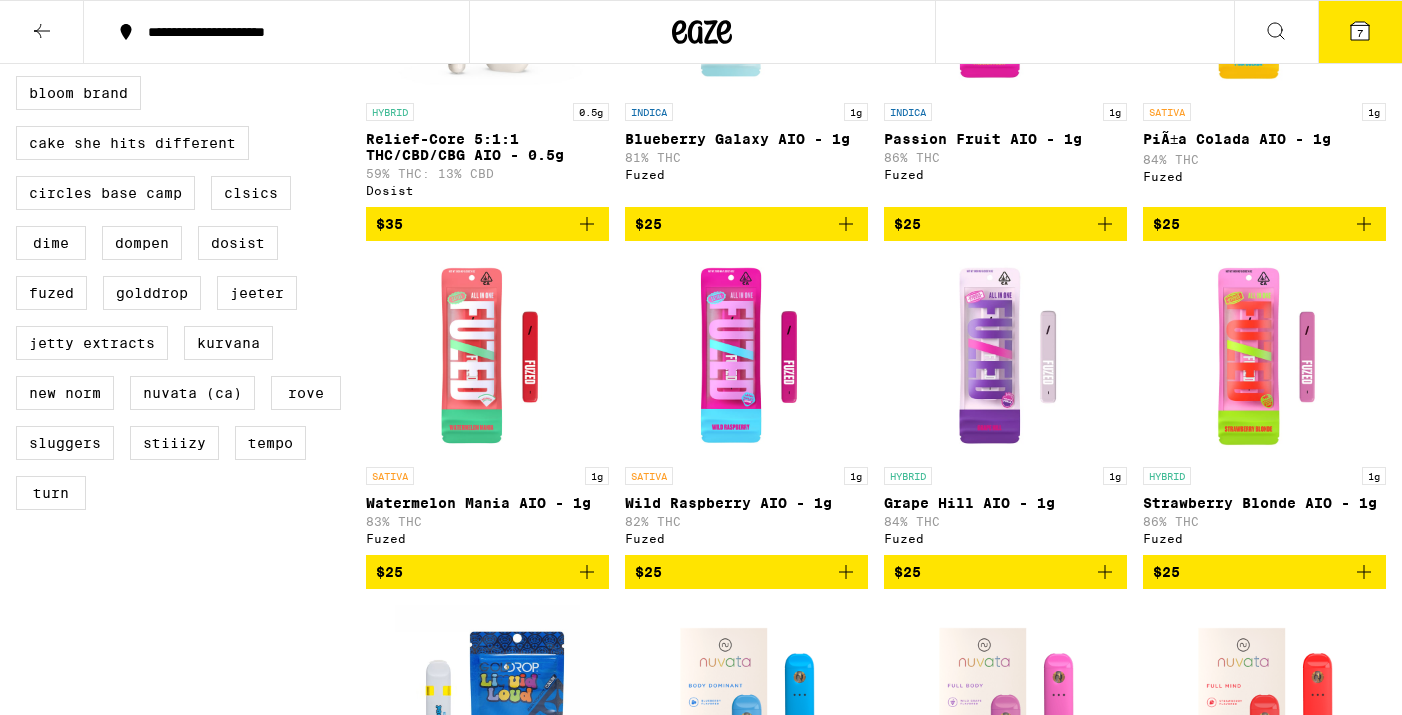 click 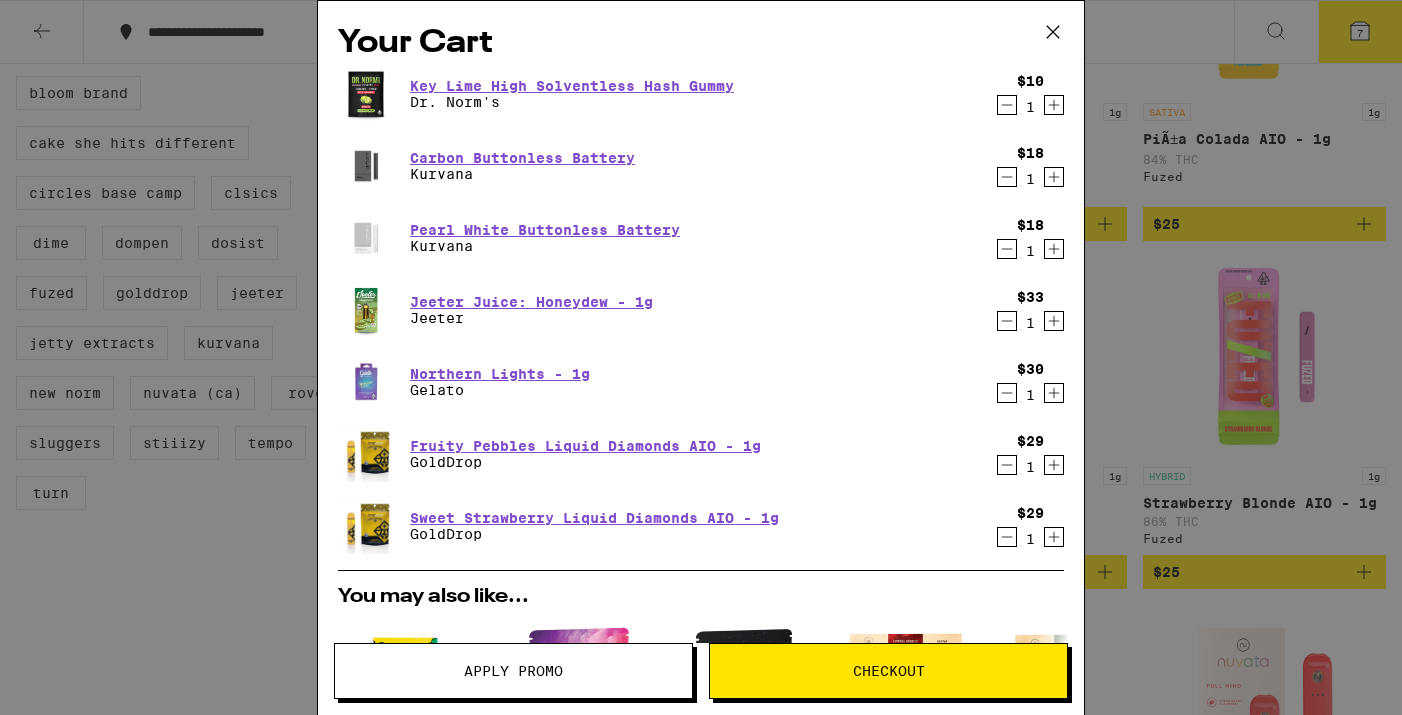 click 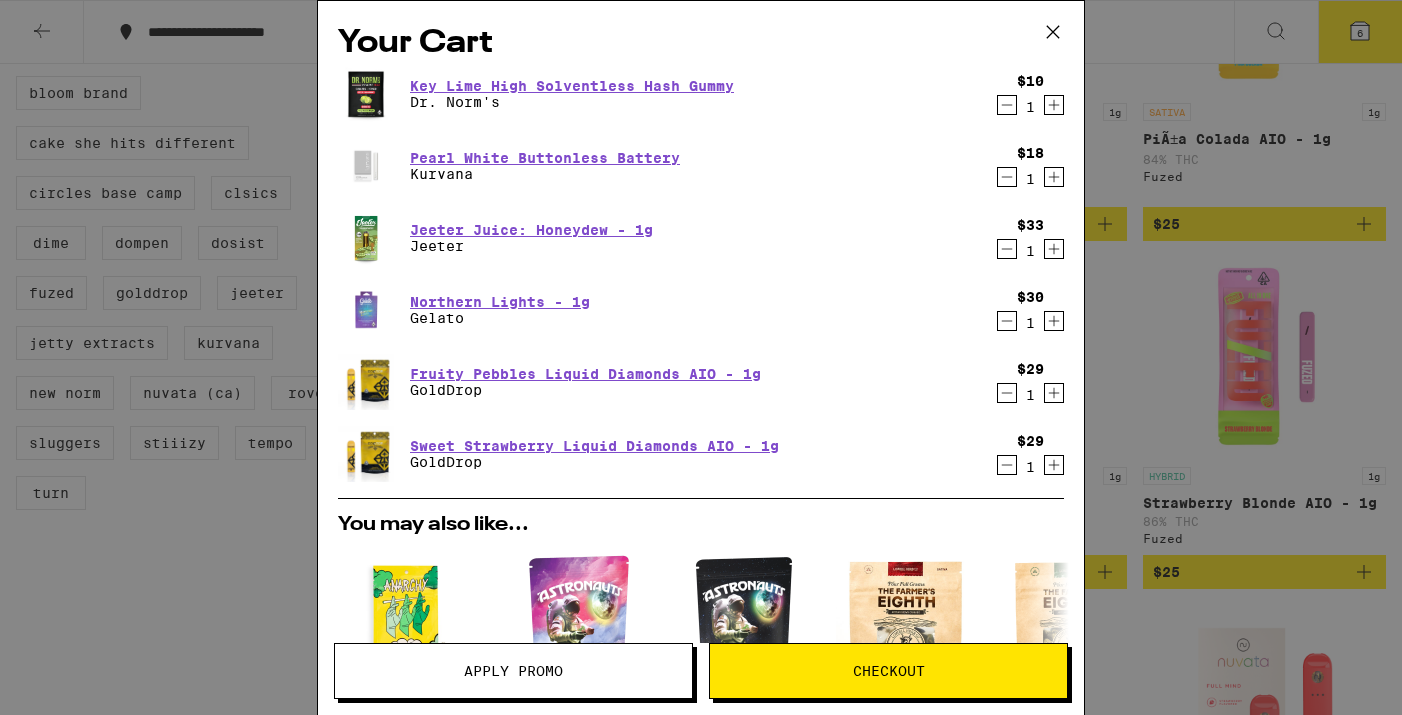 click 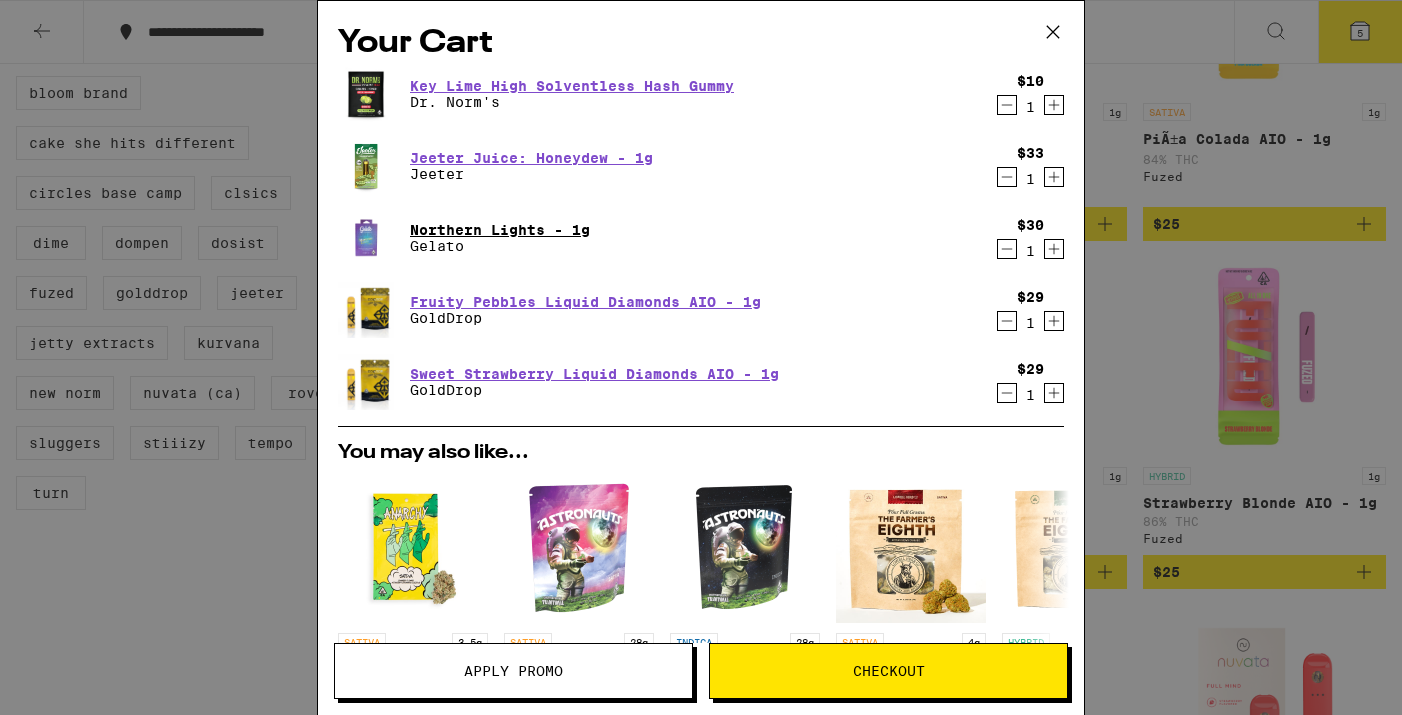 click on "Northern Lights - 1g" at bounding box center (500, 230) 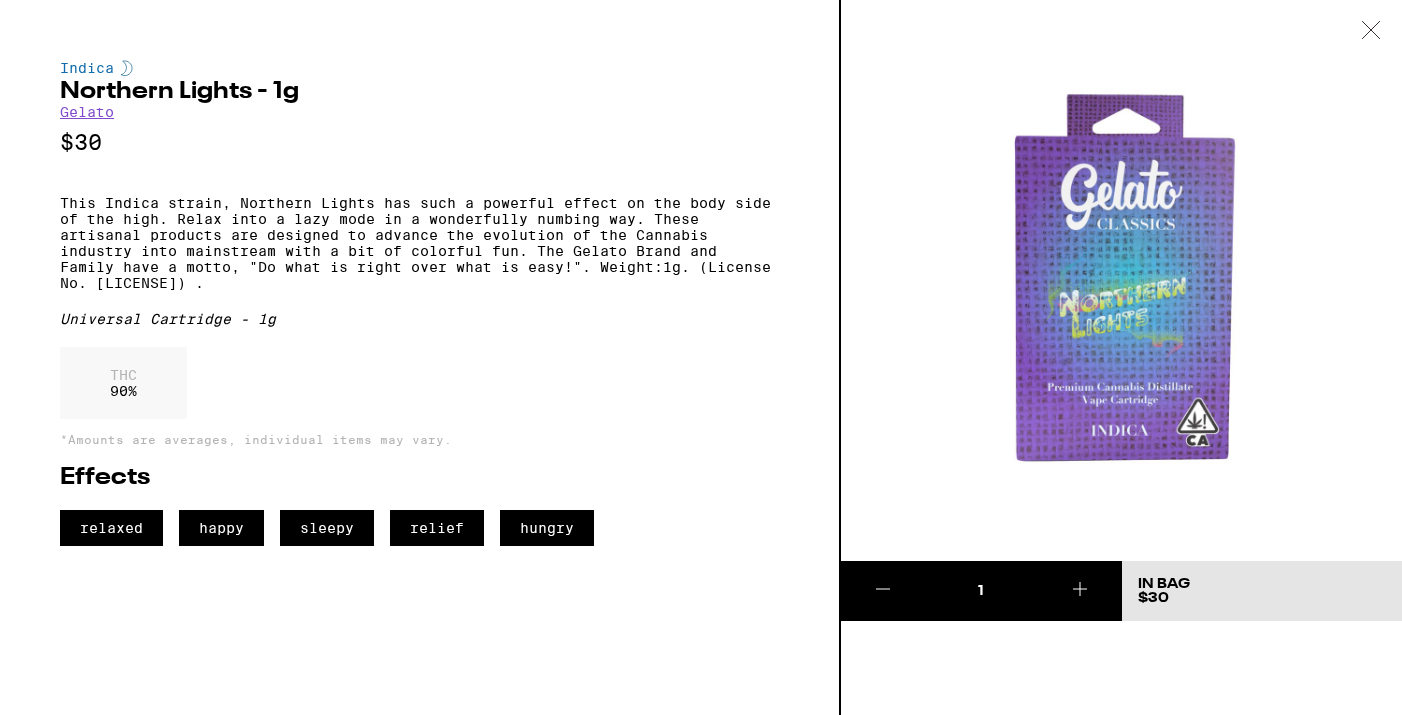 click on "Gelato" at bounding box center [87, 112] 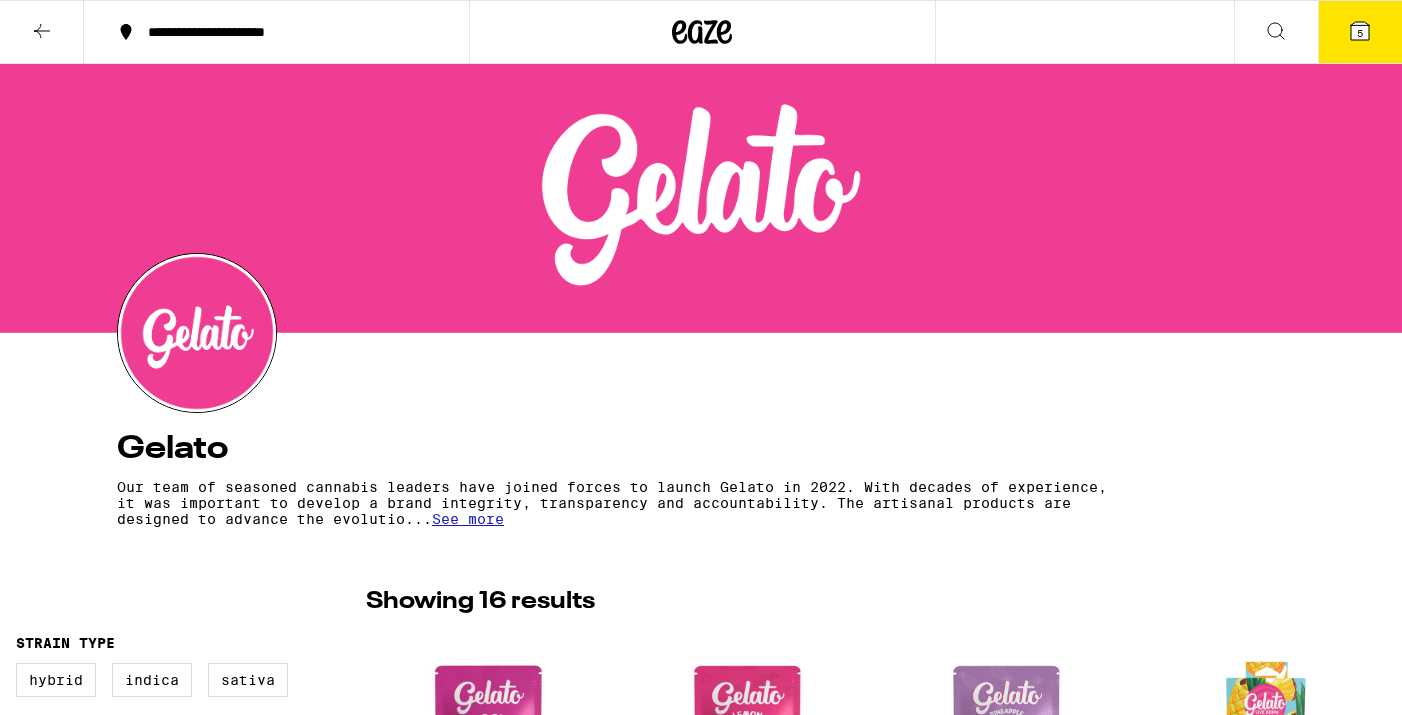 scroll, scrollTop: 0, scrollLeft: 0, axis: both 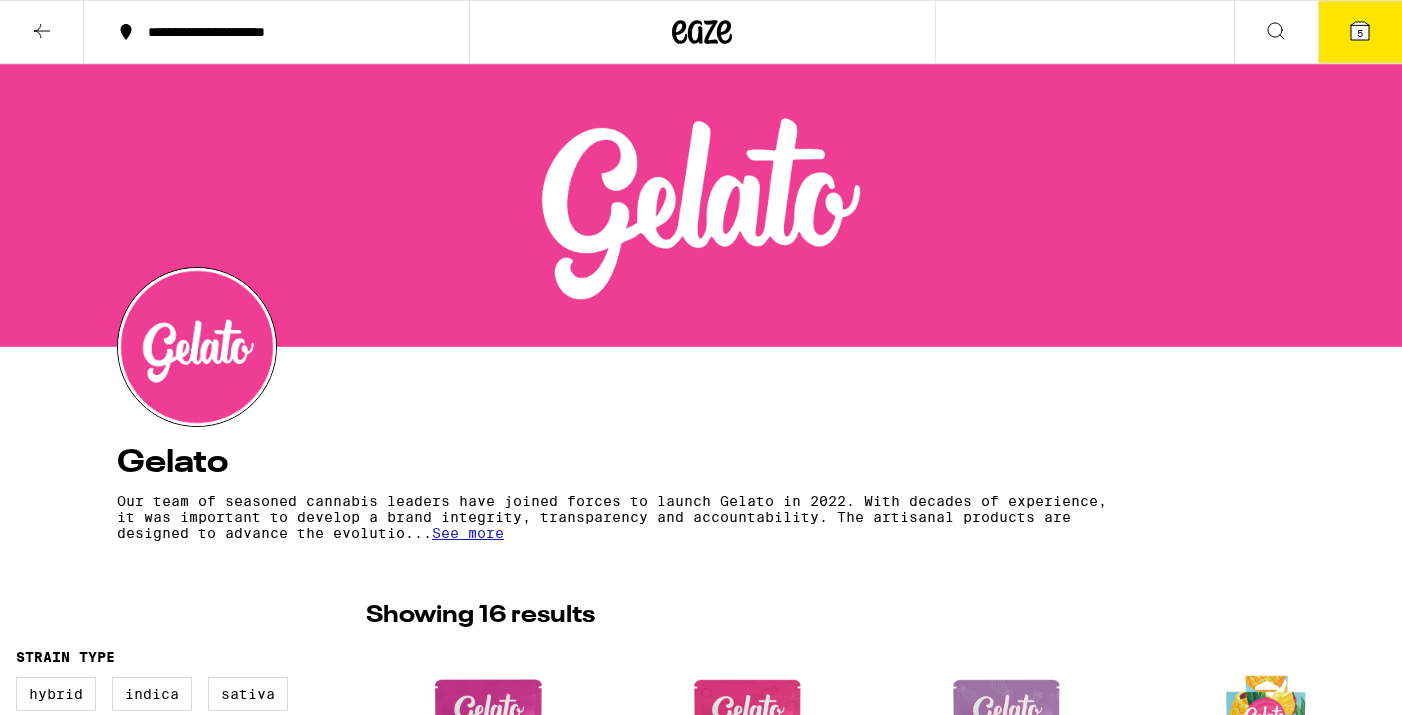 click 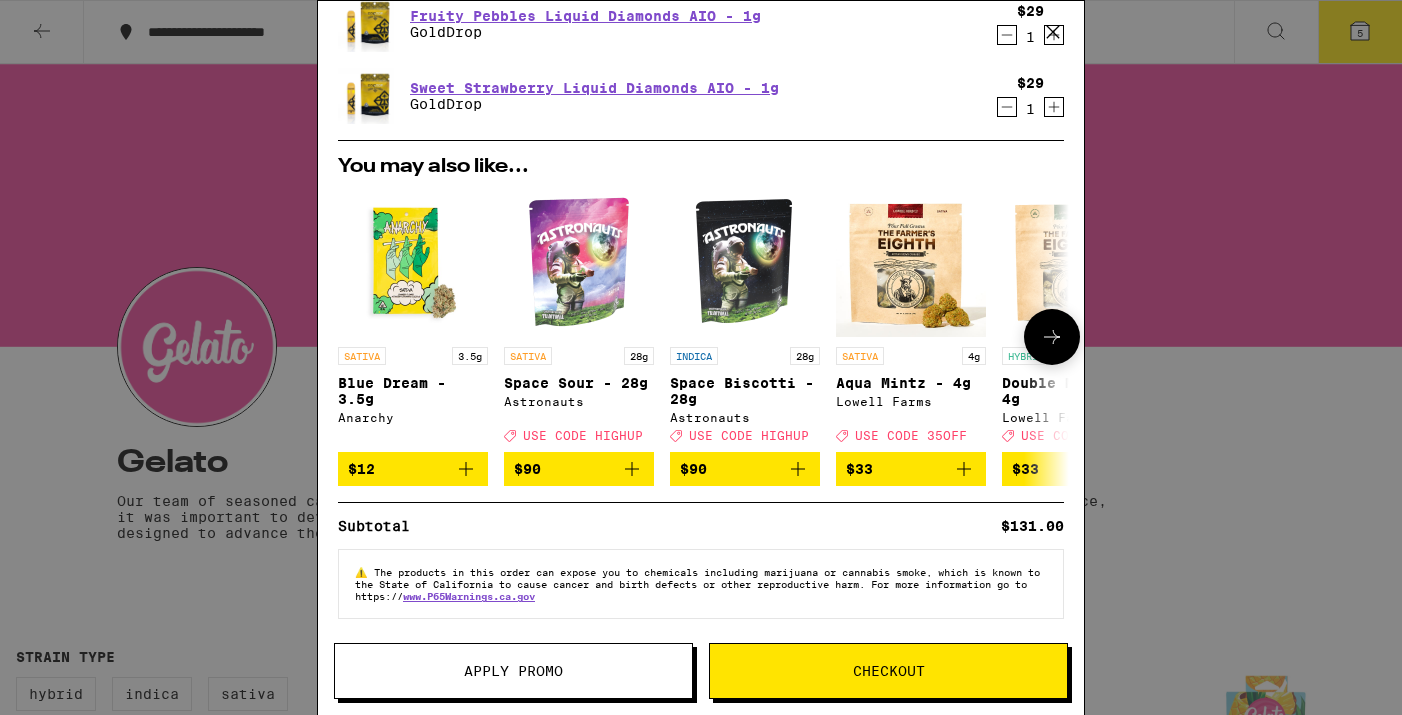 scroll, scrollTop: 0, scrollLeft: 0, axis: both 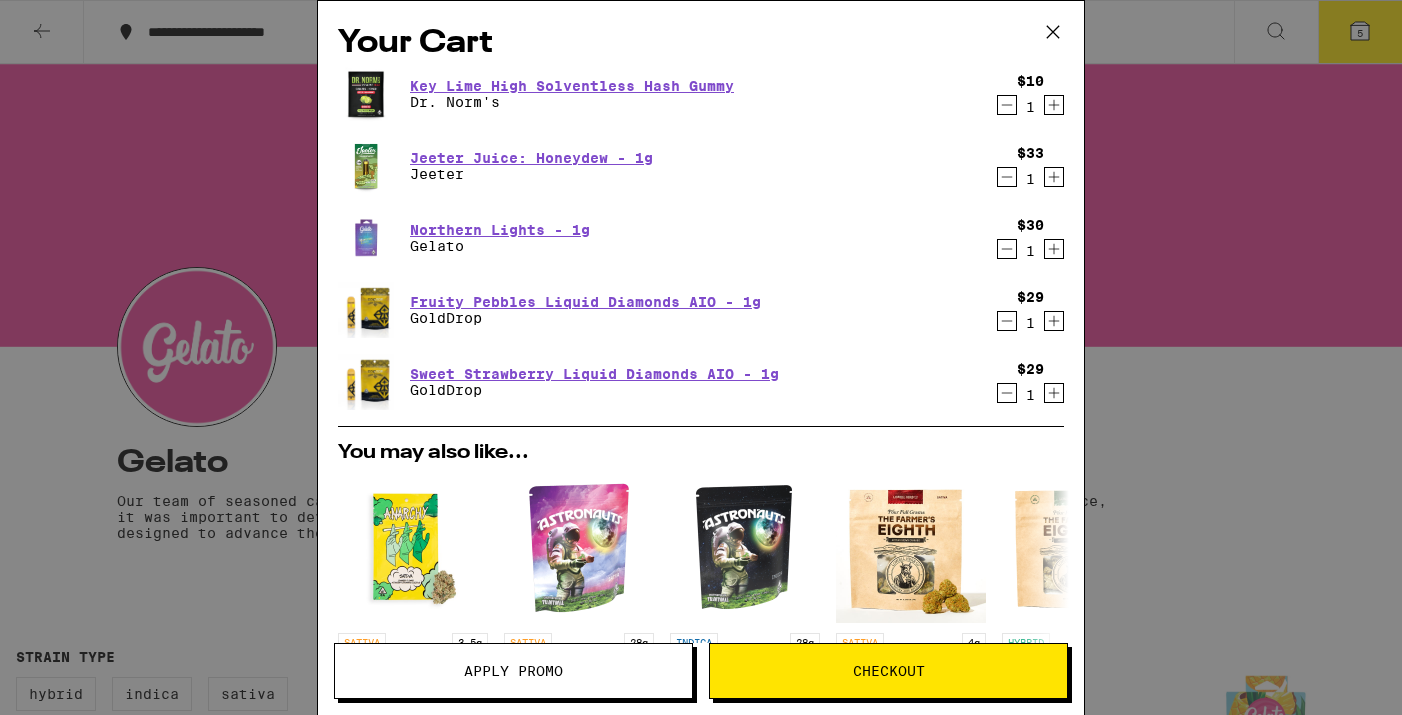 click 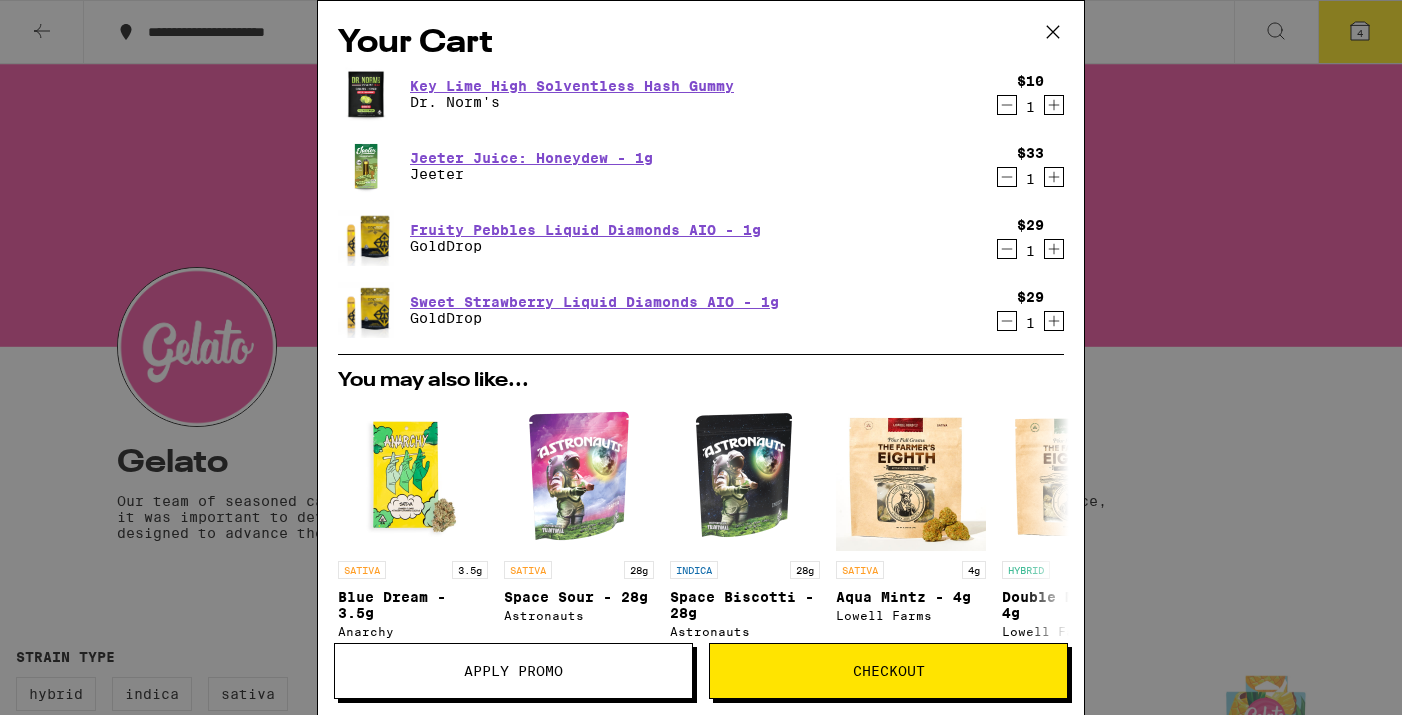 click 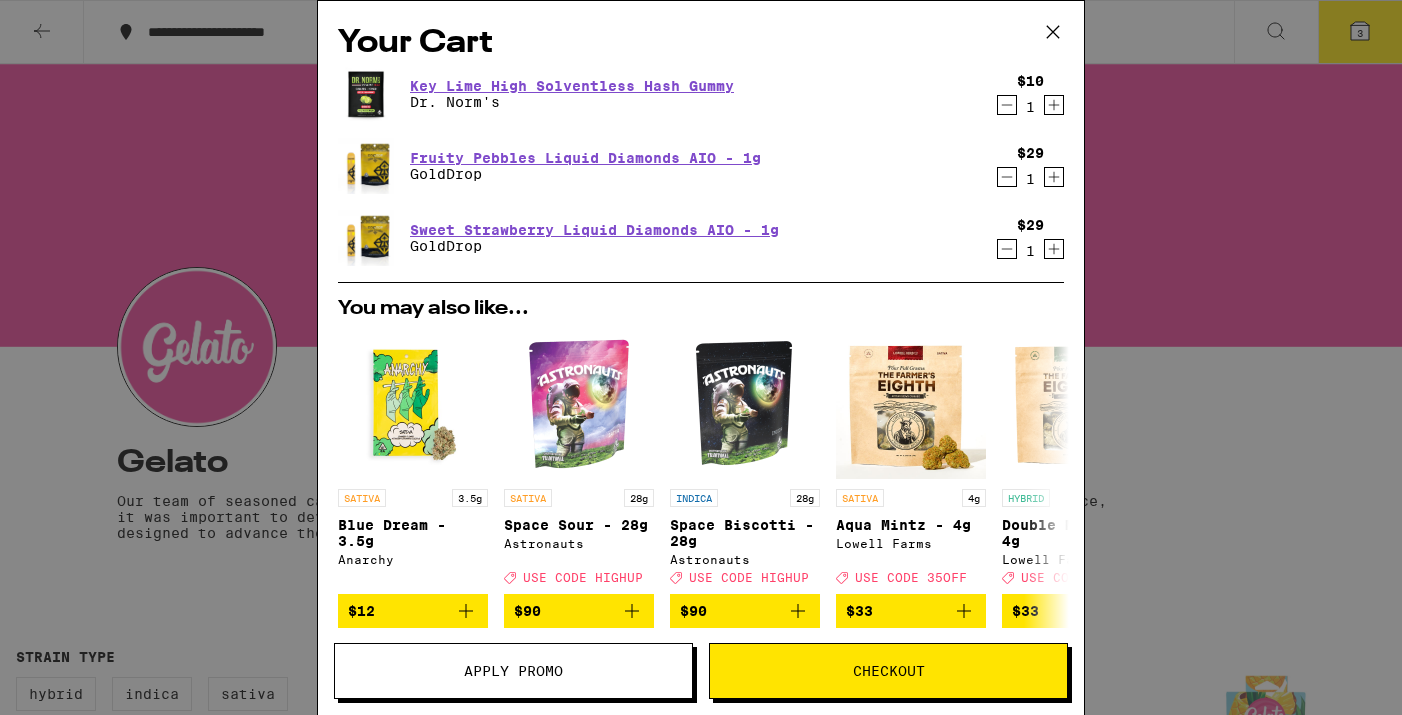 click 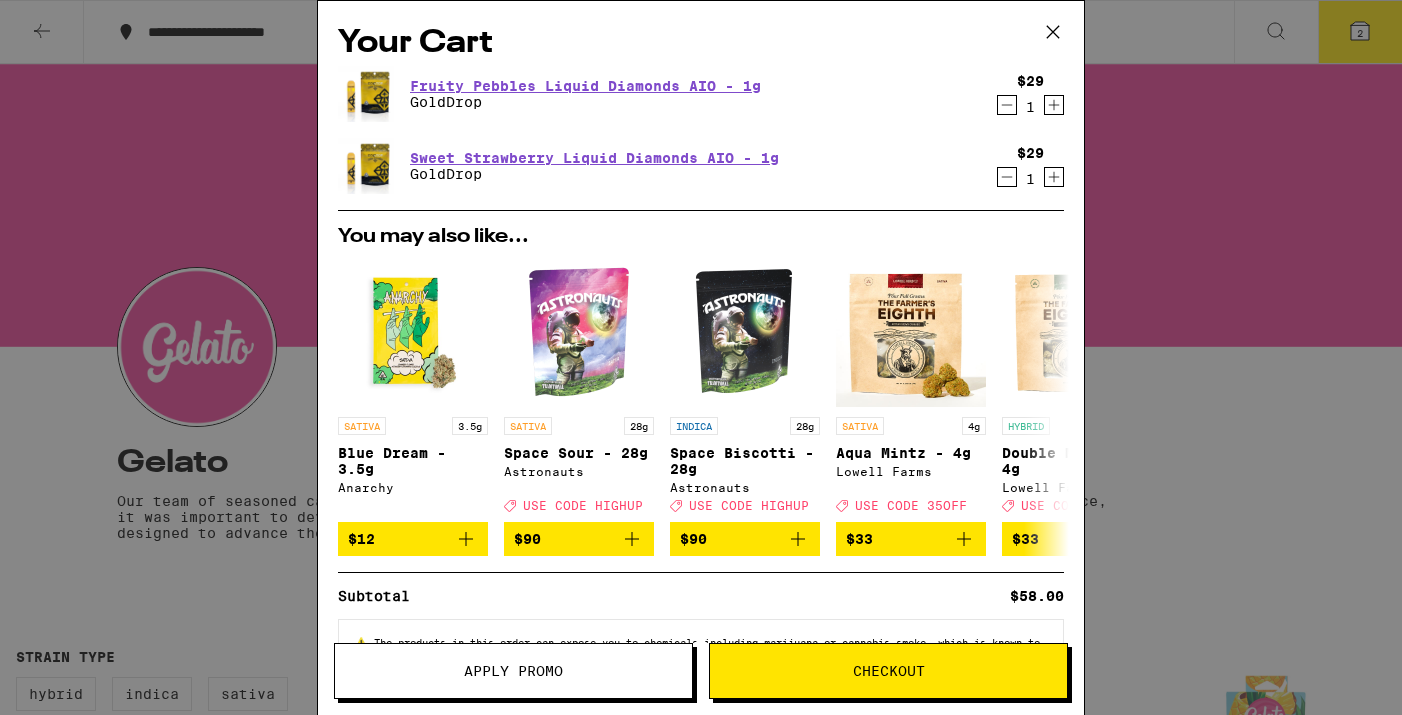 click on "Checkout" at bounding box center (888, 671) 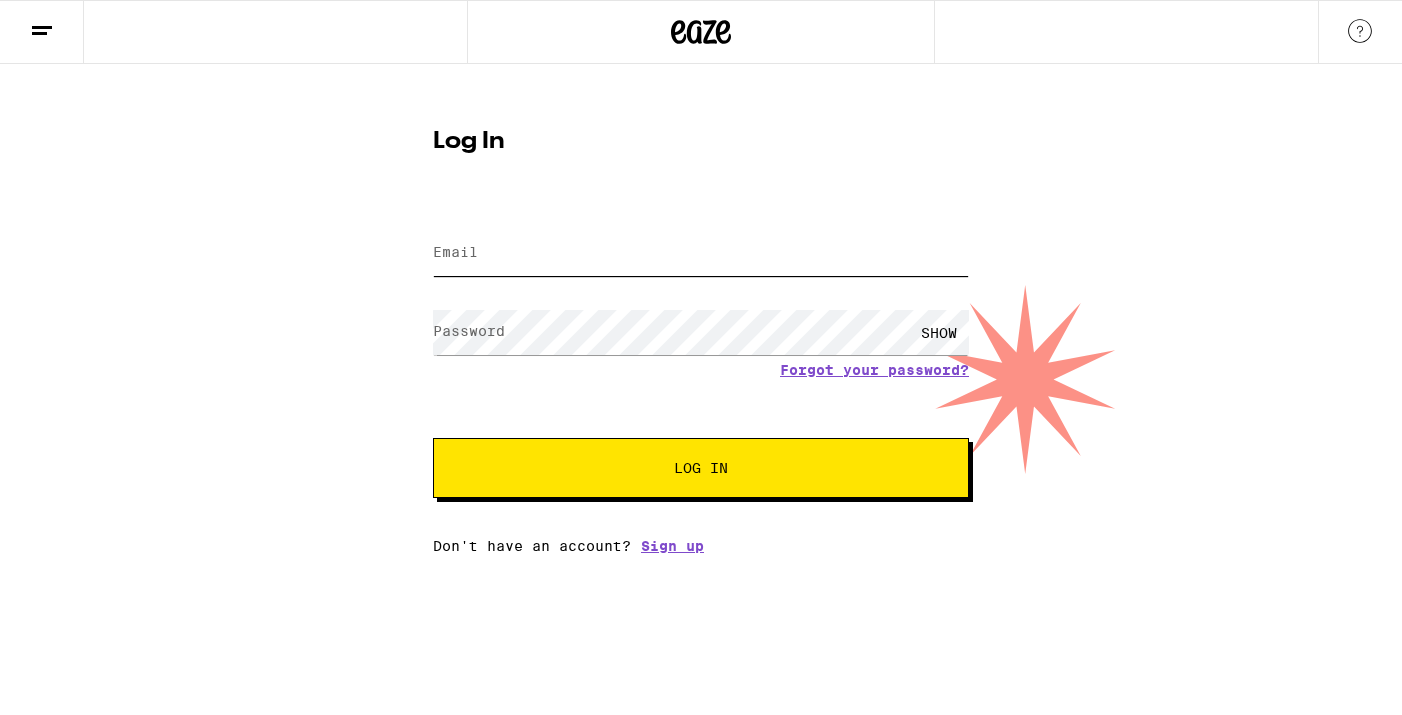 click on "Email" at bounding box center [701, 253] 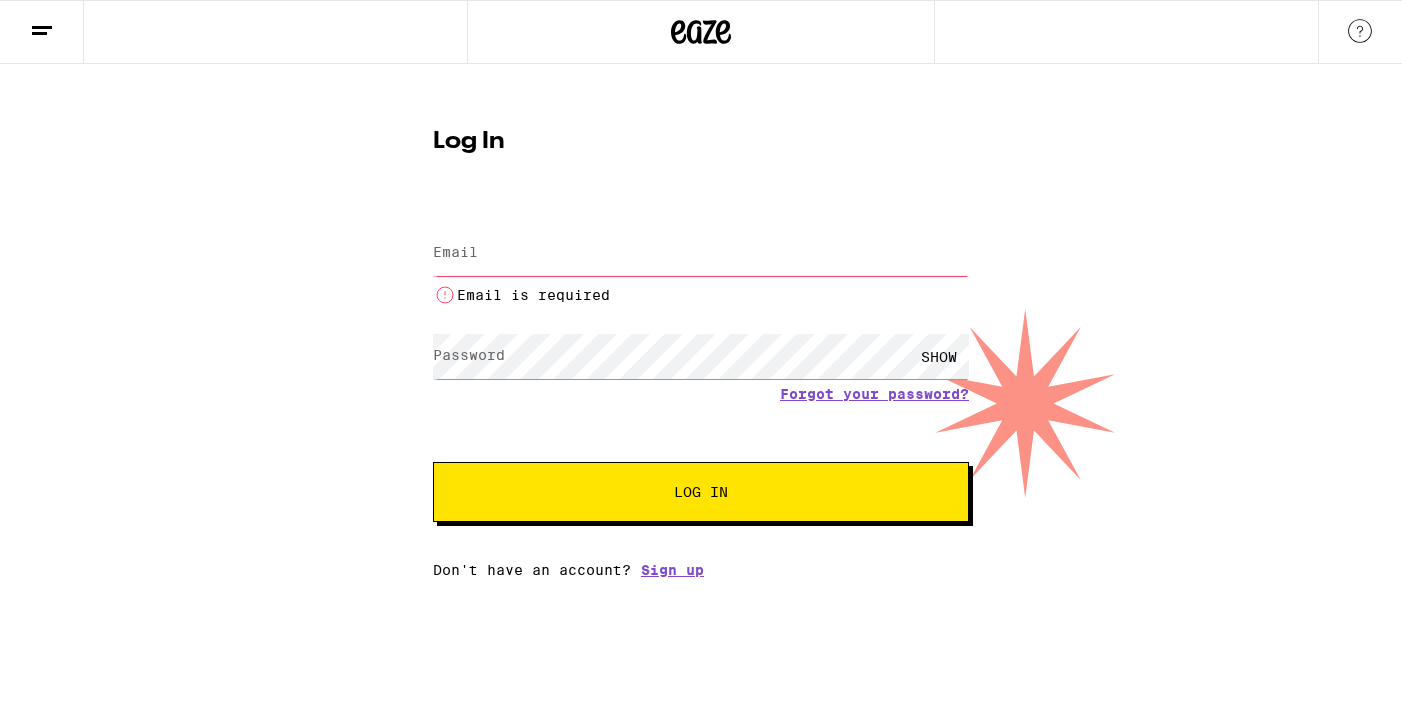 type on "[EMAIL]" 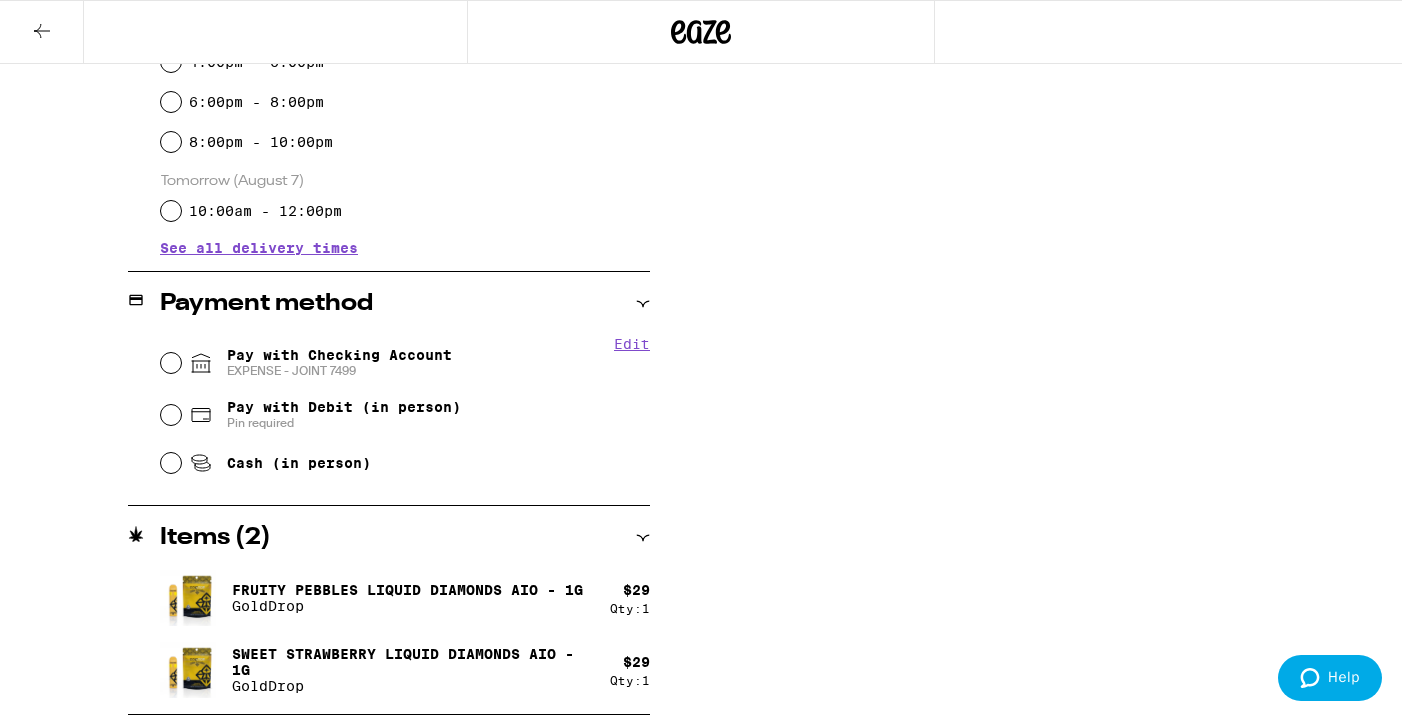scroll, scrollTop: 0, scrollLeft: 0, axis: both 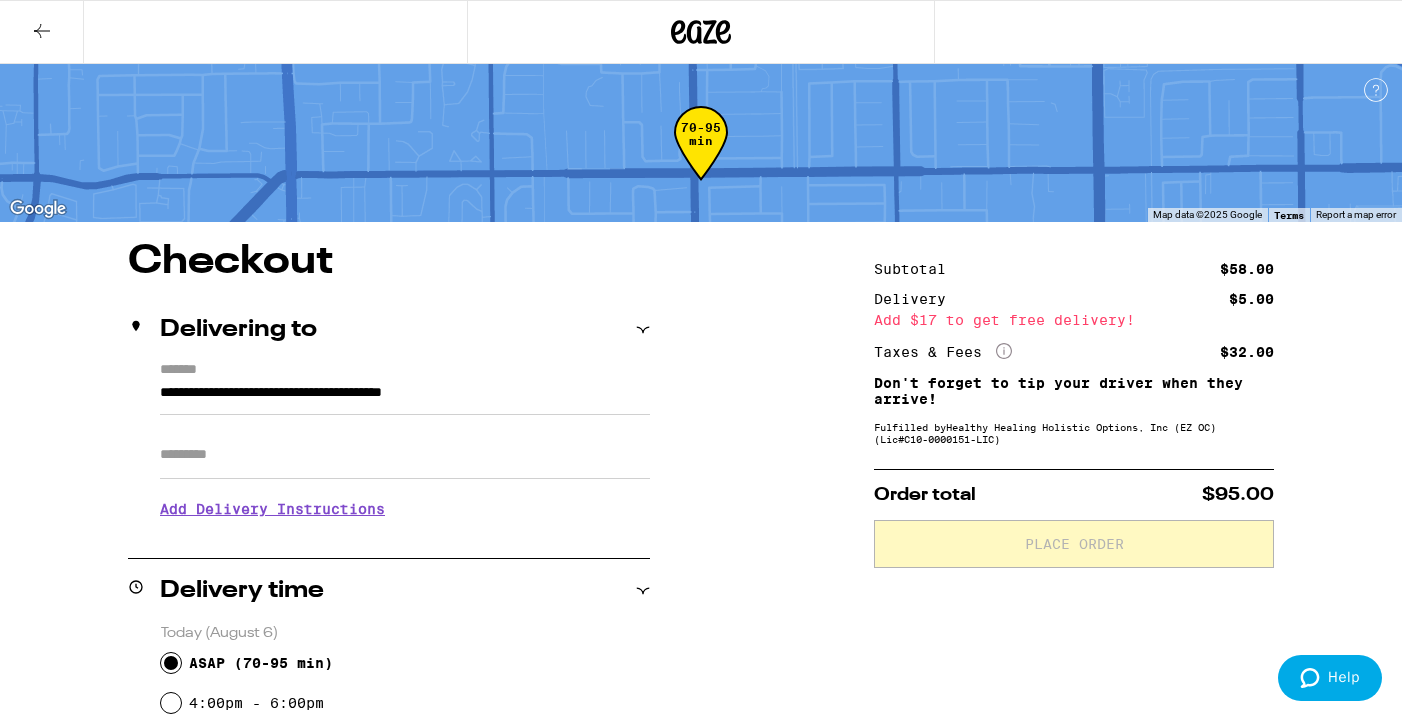 click on "70-95 min" at bounding box center (701, 158) 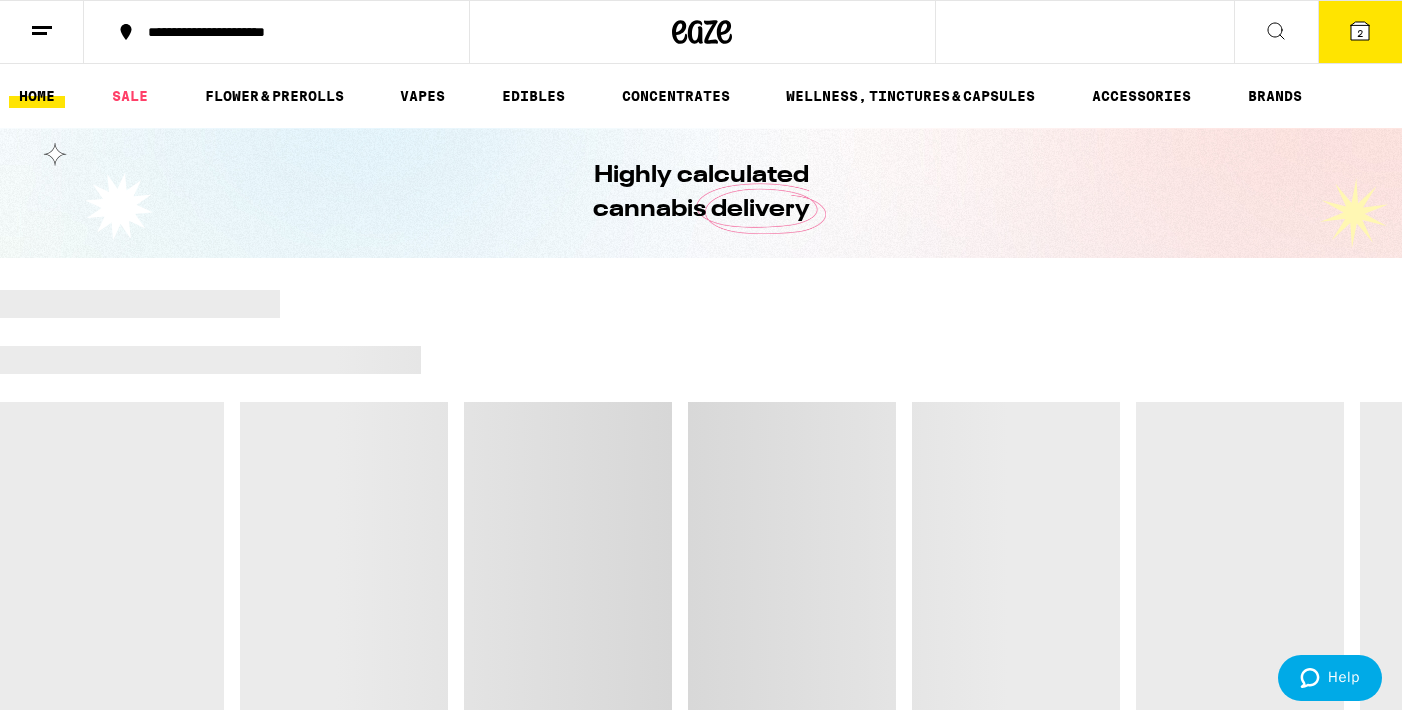 scroll, scrollTop: 0, scrollLeft: 0, axis: both 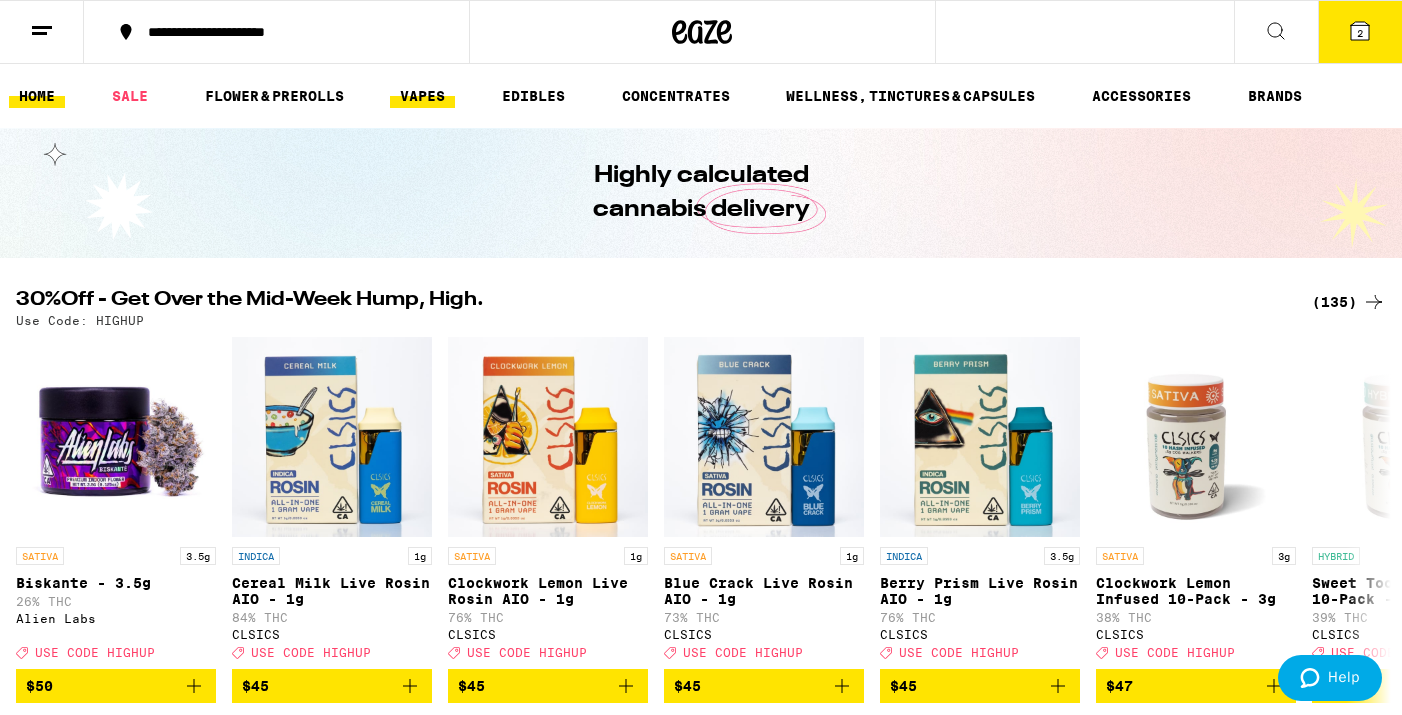 click on "VAPES" at bounding box center [422, 96] 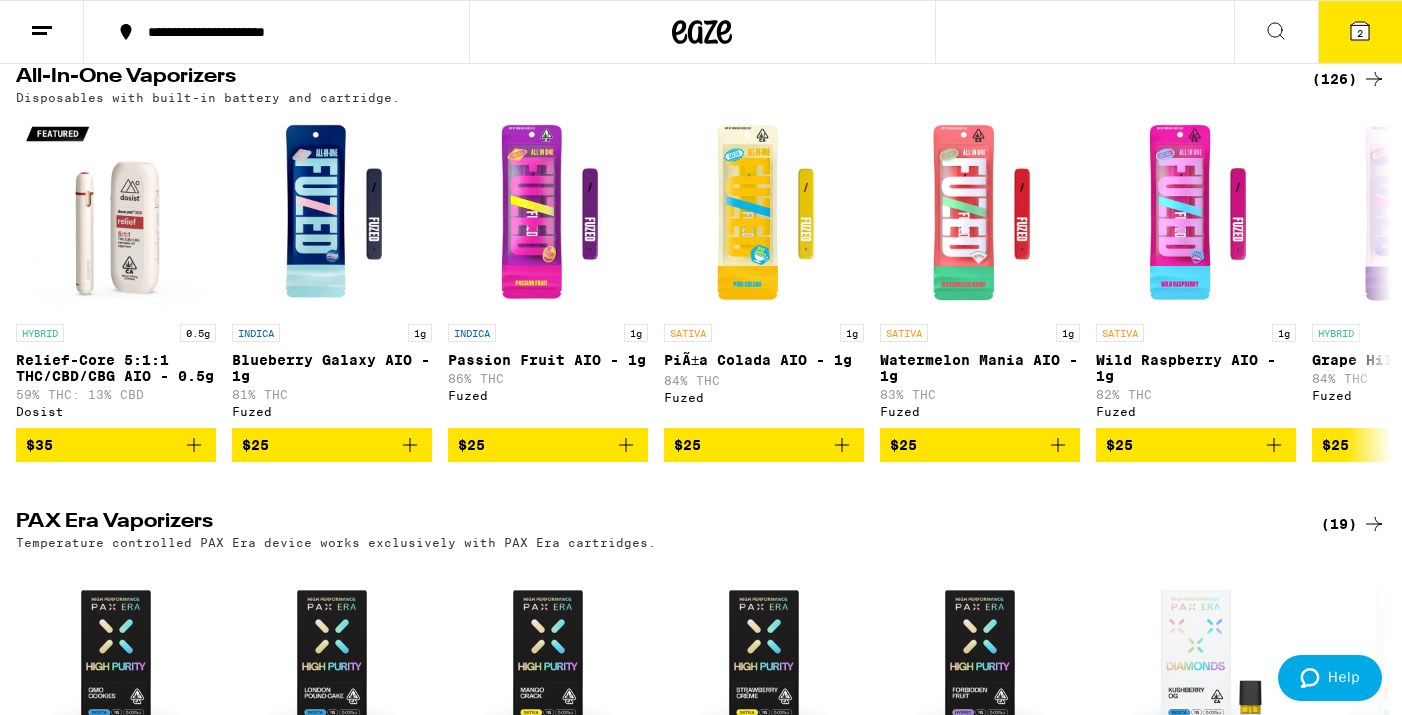 scroll, scrollTop: 1103, scrollLeft: 0, axis: vertical 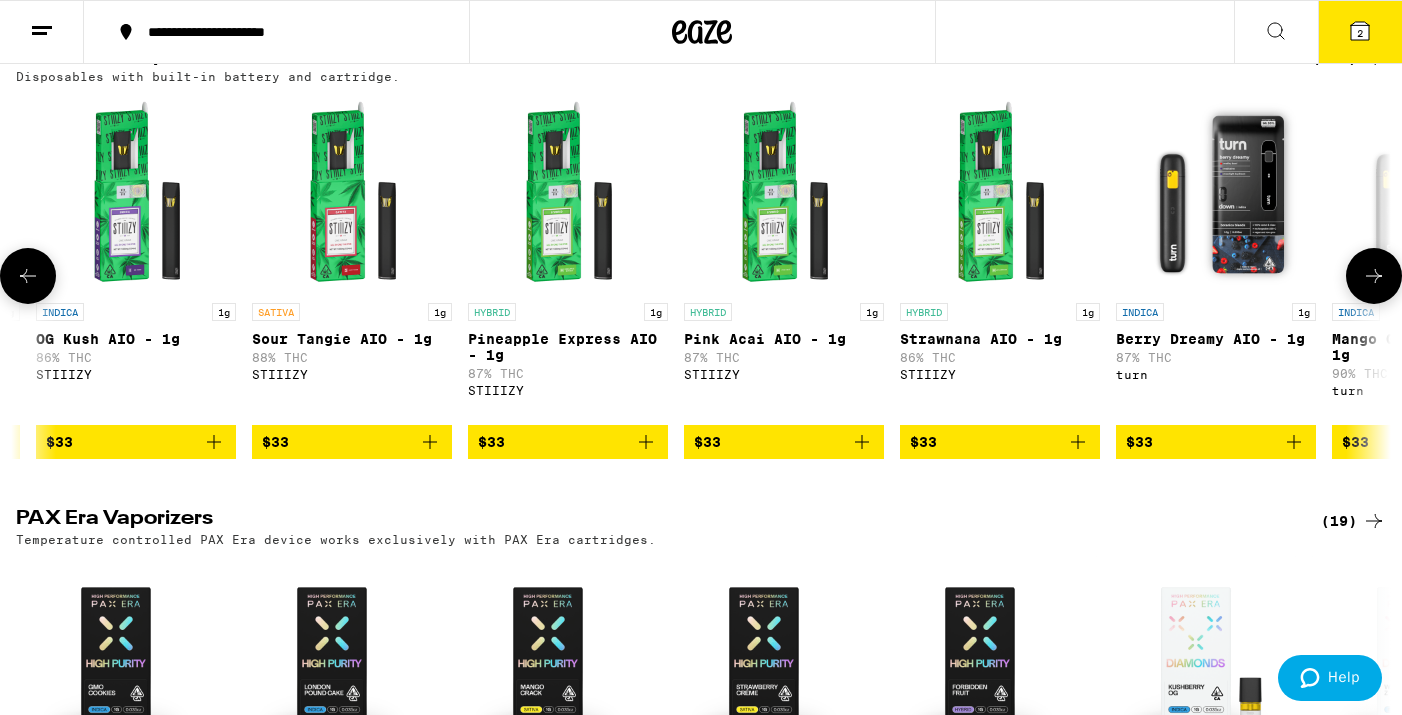 click on "HYBRID 1g" at bounding box center [568, 312] 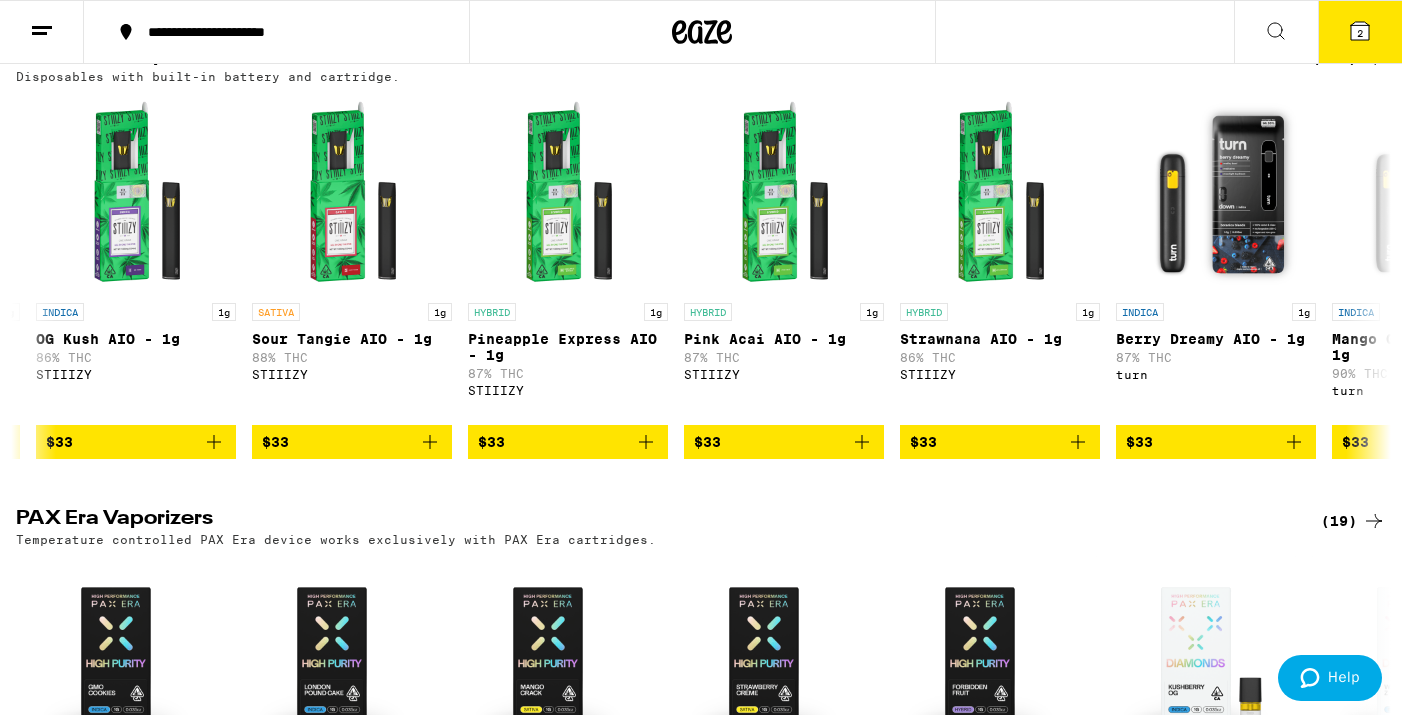 scroll, scrollTop: 1057, scrollLeft: 0, axis: vertical 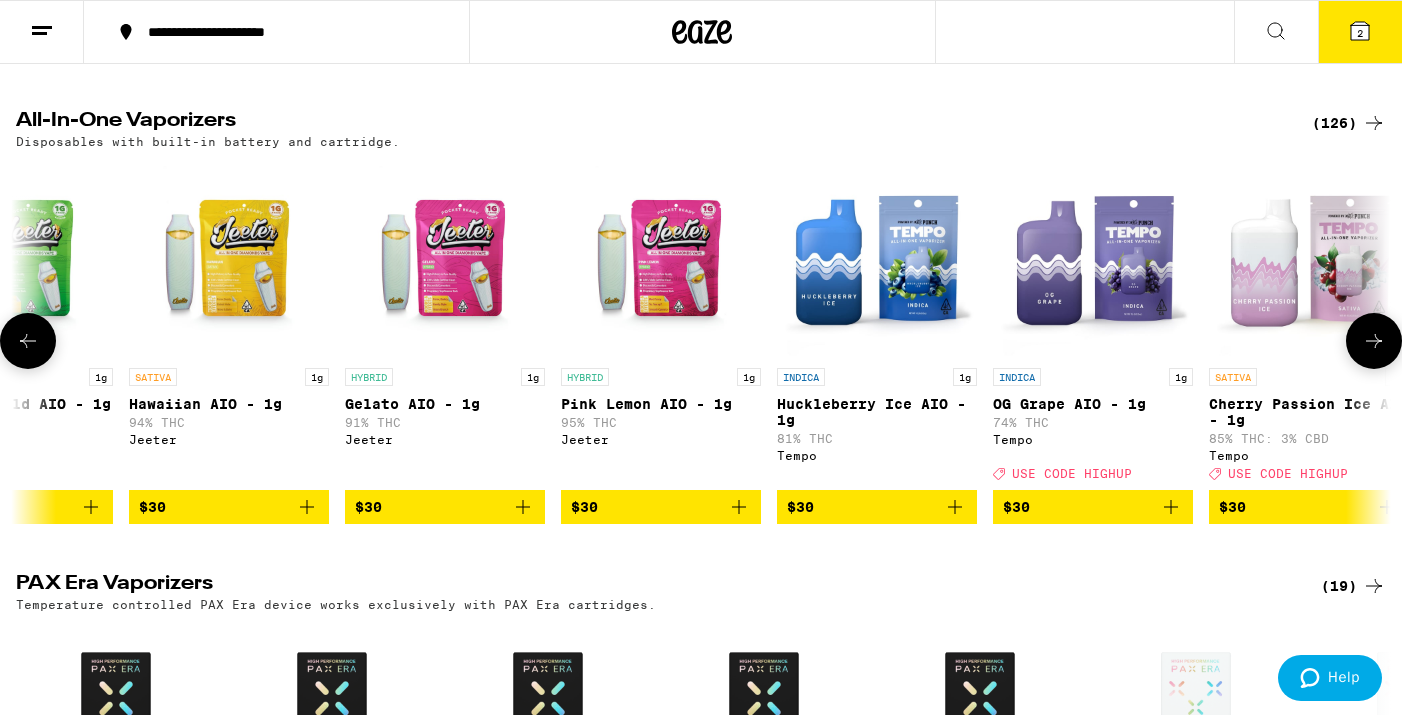 click 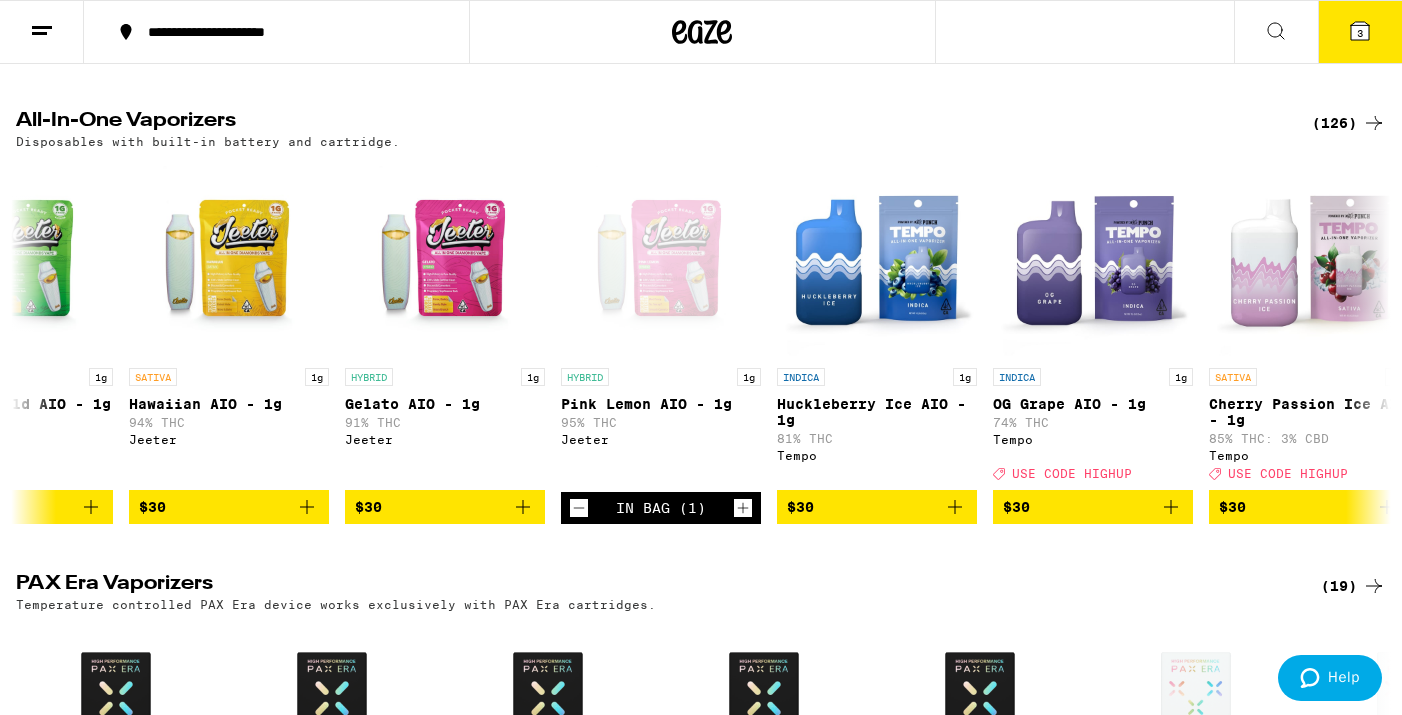 click on "3" at bounding box center (1360, 32) 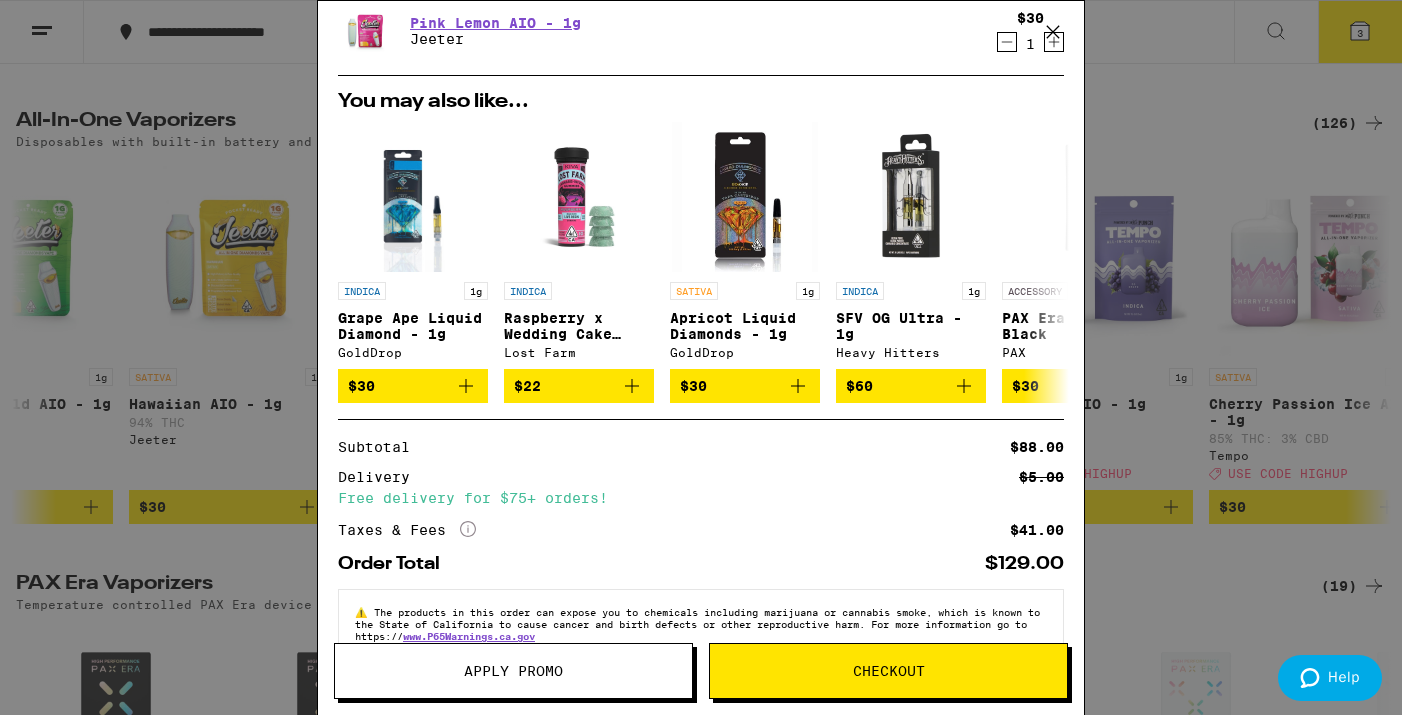 scroll, scrollTop: 259, scrollLeft: 0, axis: vertical 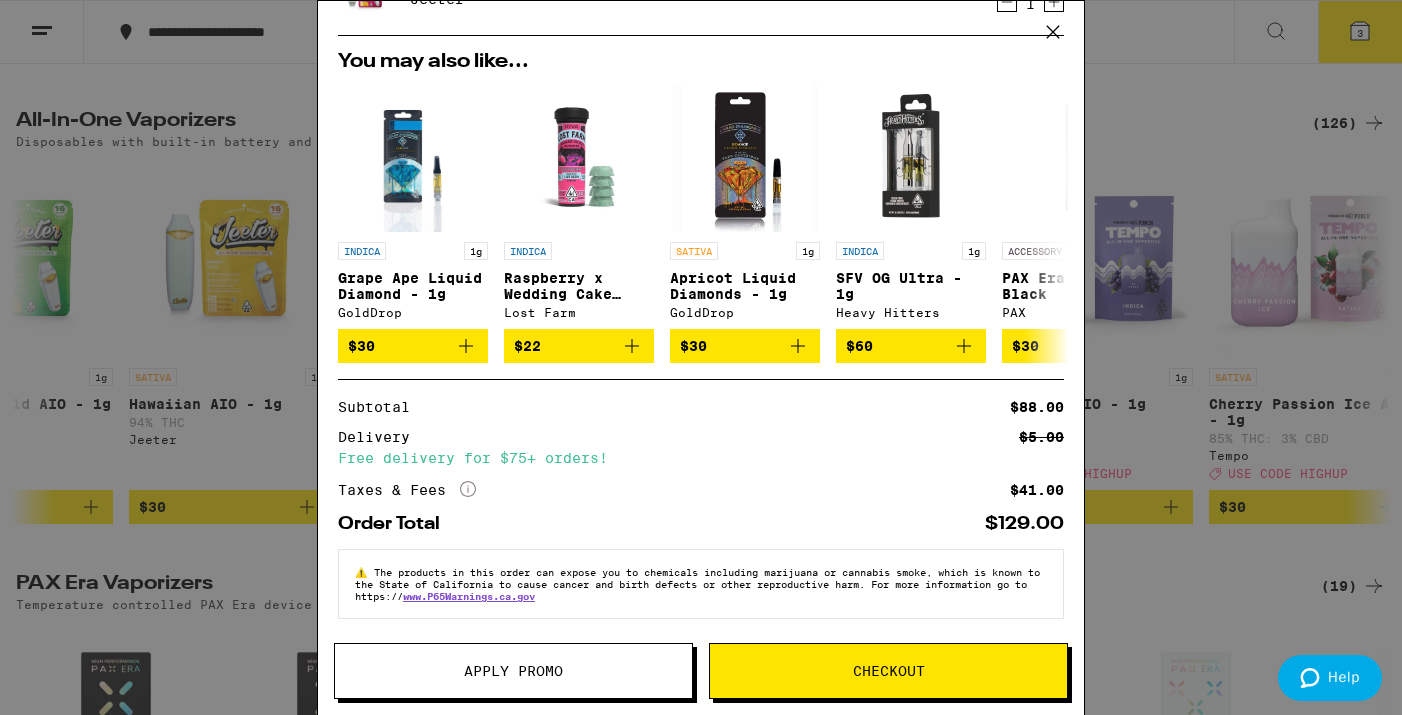 click on "Checkout" at bounding box center [888, 671] 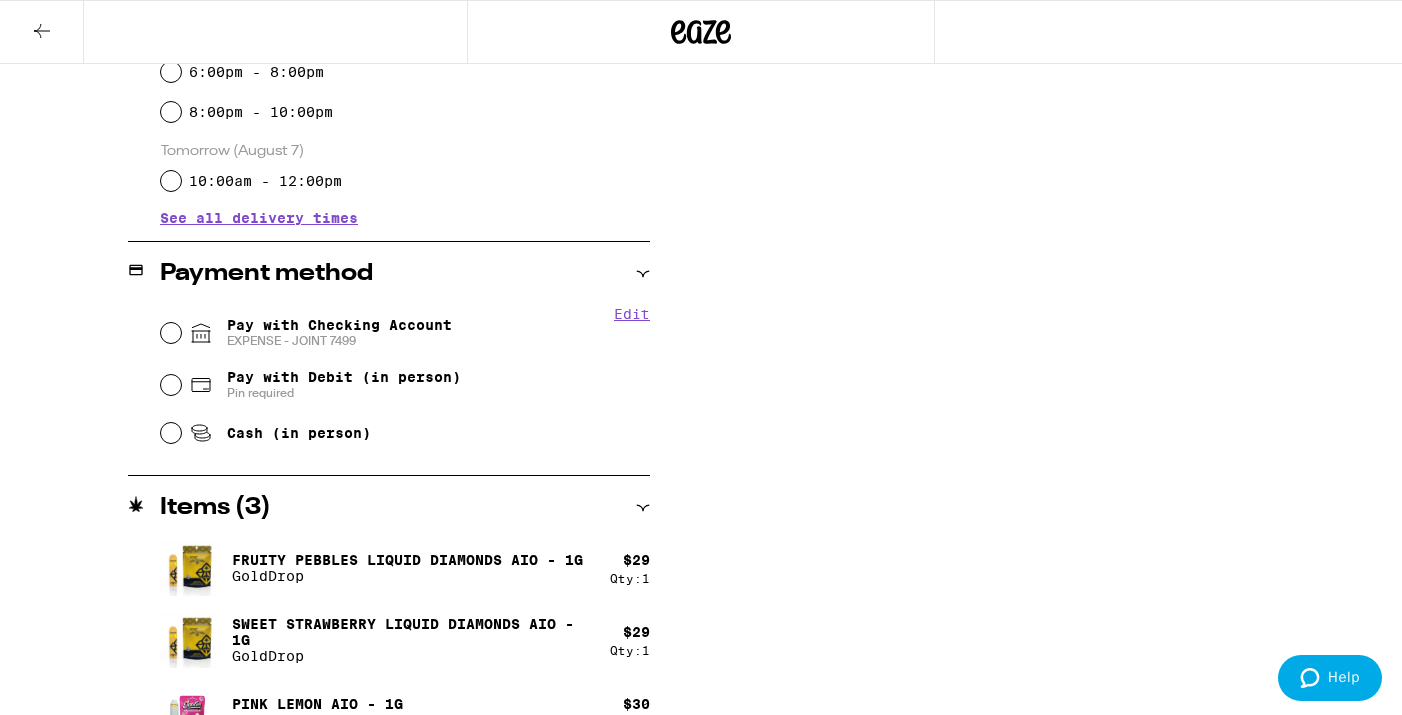 scroll, scrollTop: 713, scrollLeft: 0, axis: vertical 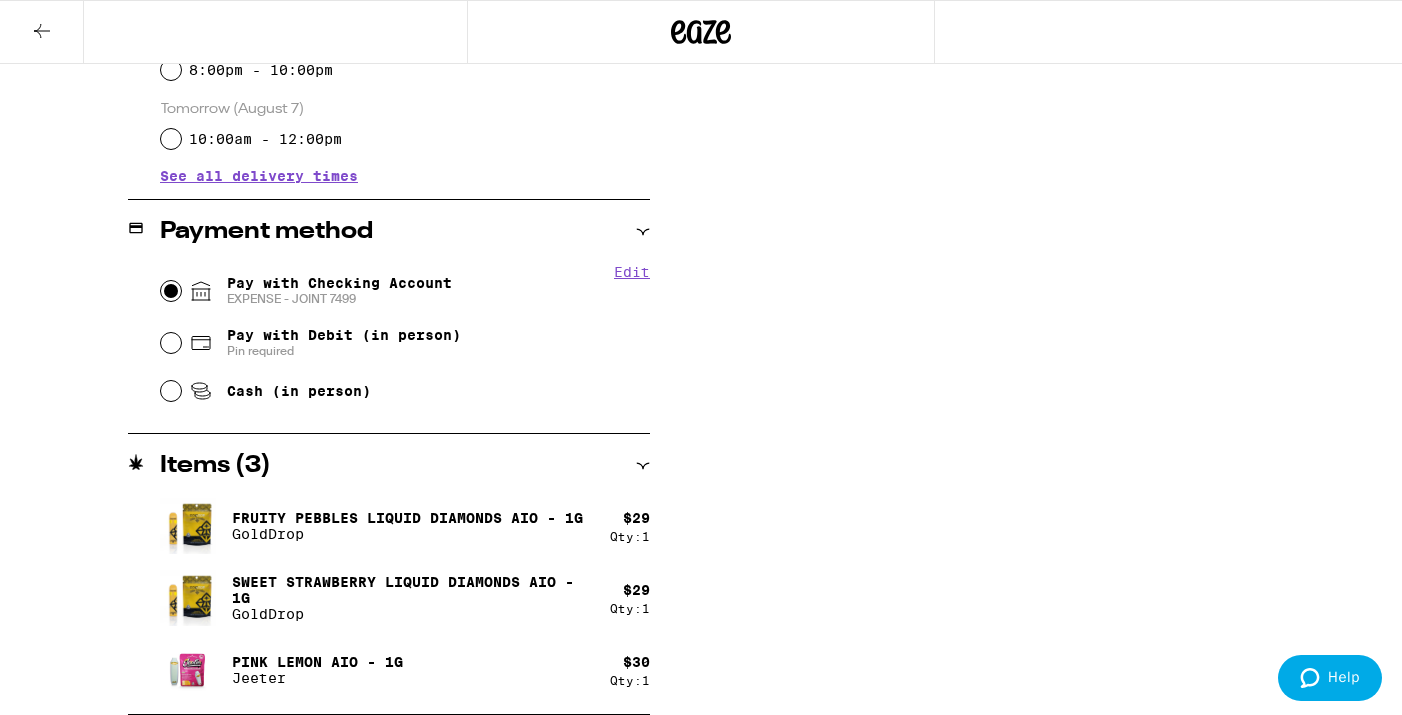 click on "Pay with Checking Account EXPENSE - JOINT 7499" at bounding box center [171, 291] 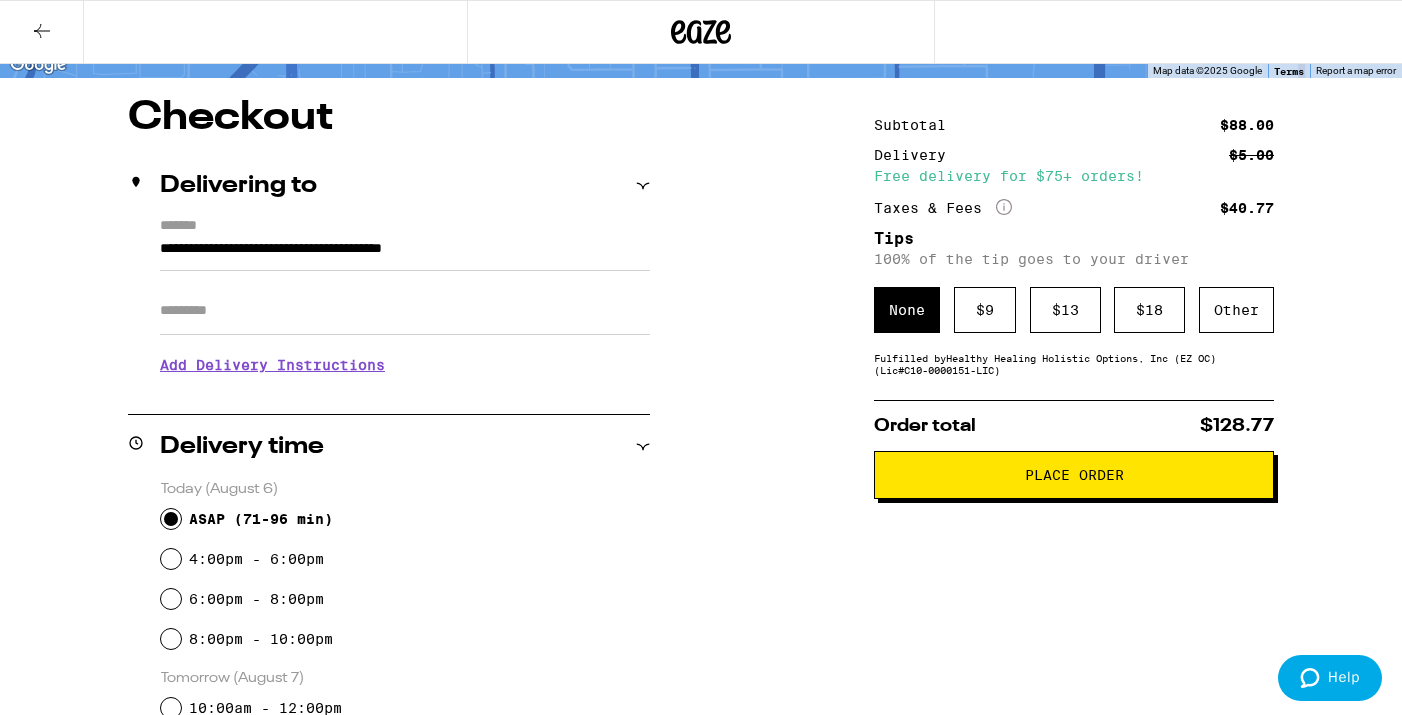 scroll, scrollTop: 161, scrollLeft: 0, axis: vertical 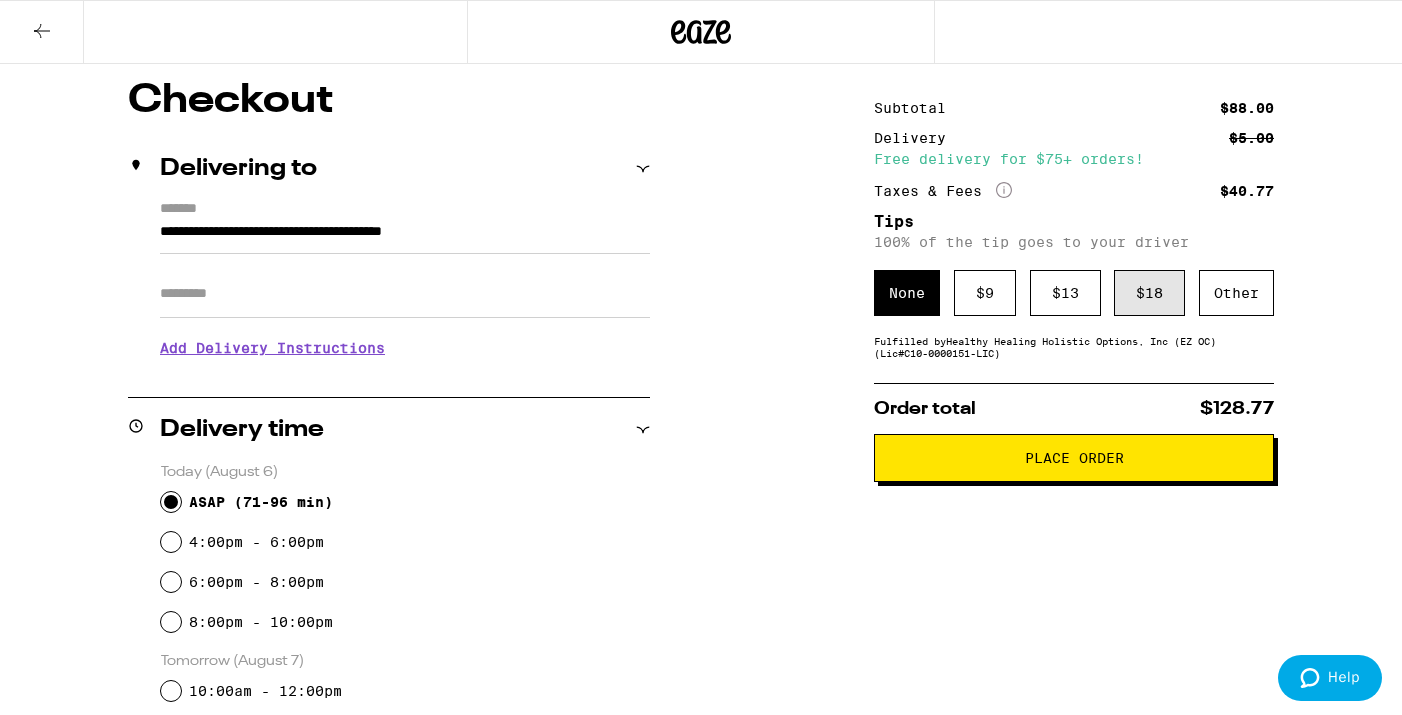click on "$ 18" at bounding box center [1149, 293] 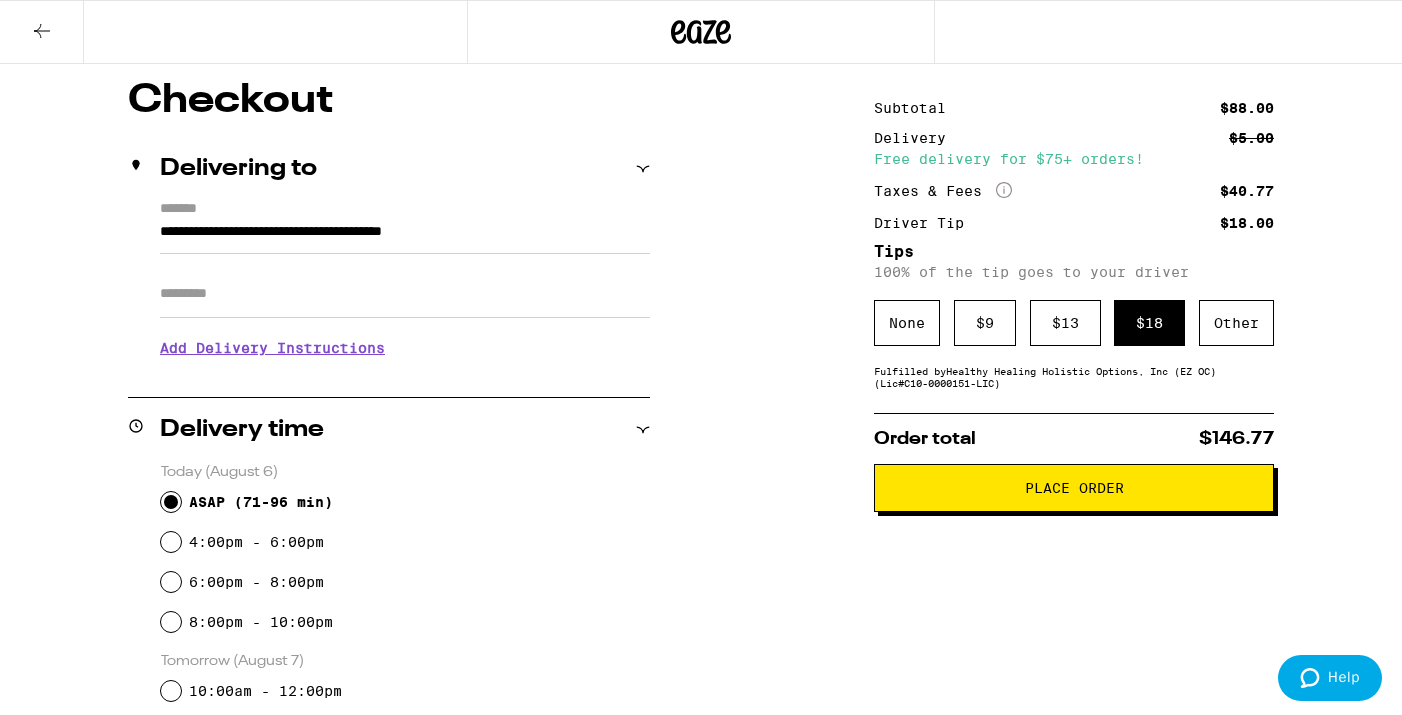 click on "Place Order" at bounding box center [1074, 488] 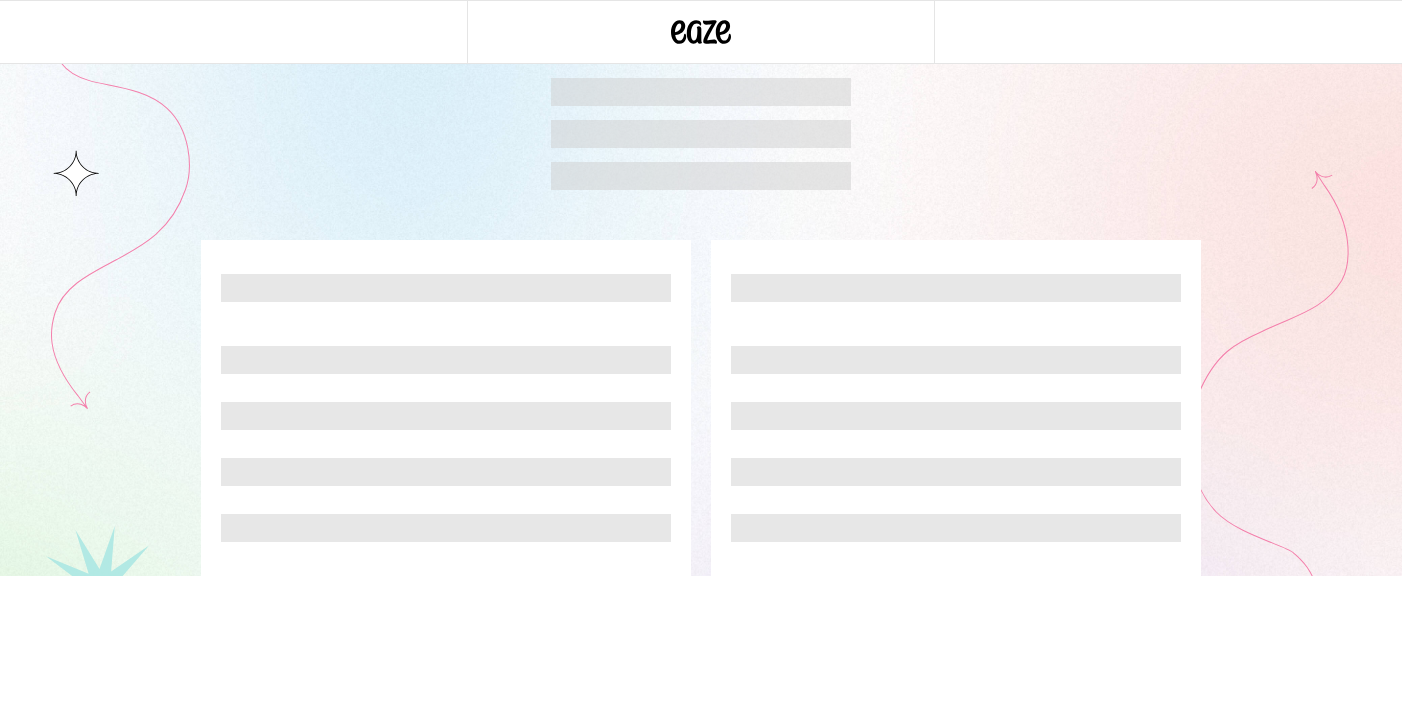 scroll, scrollTop: 0, scrollLeft: 0, axis: both 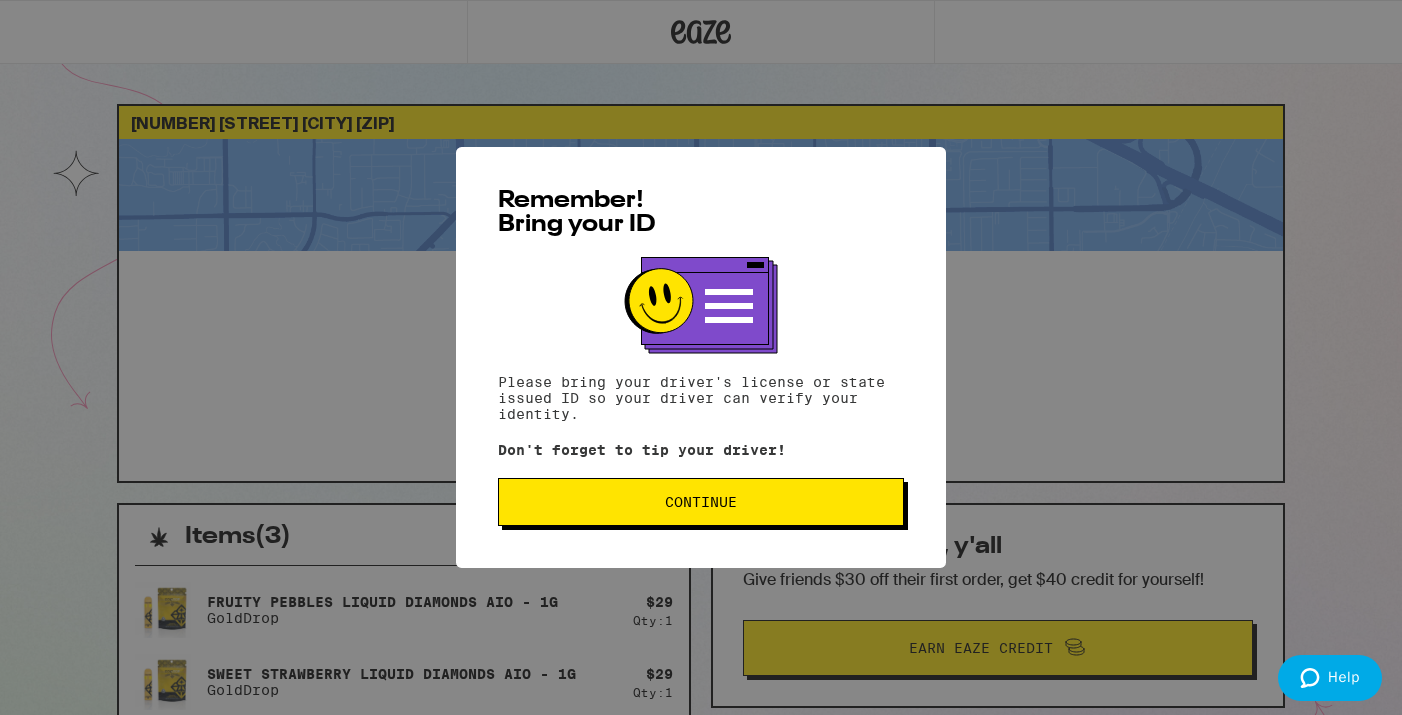 click on "Continue" at bounding box center (701, 502) 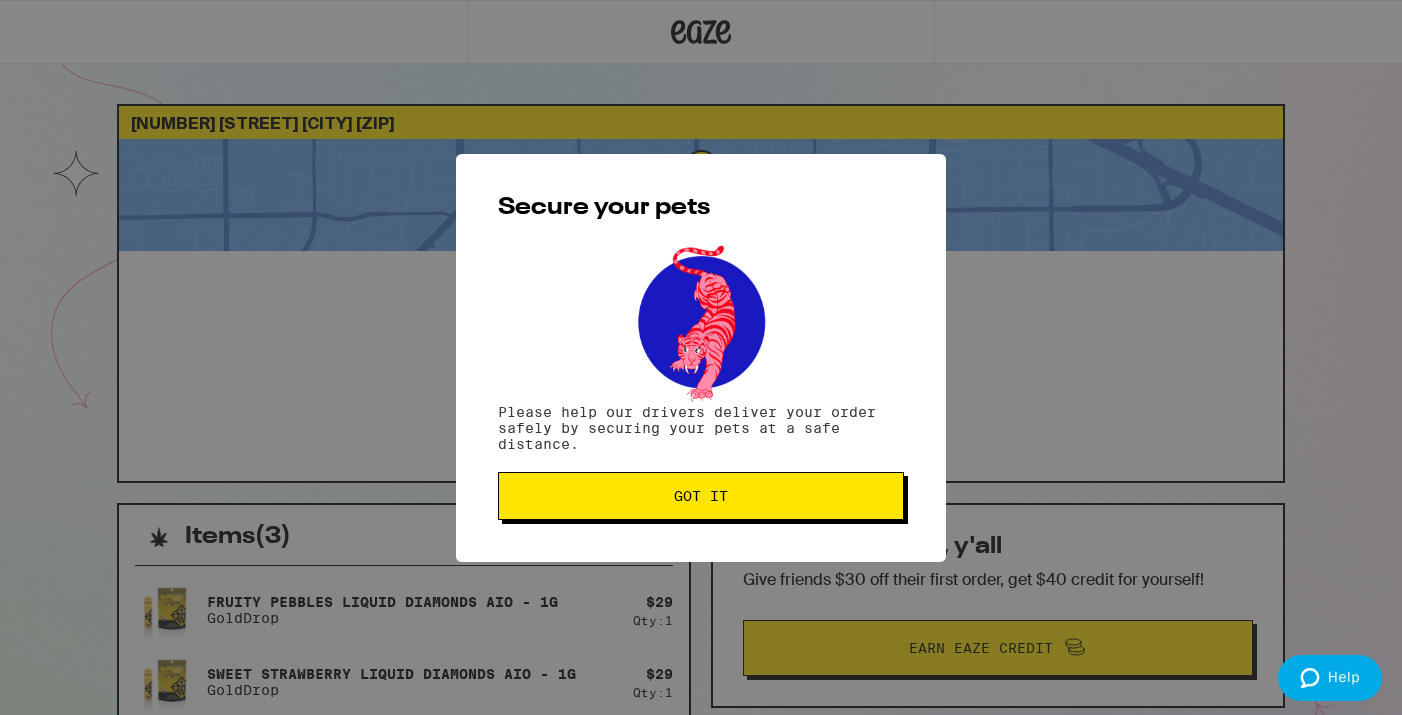 click on "Secure your pets Please help our drivers deliver your order safely by securing your pets at a safe distance. Got it" at bounding box center (701, 358) 